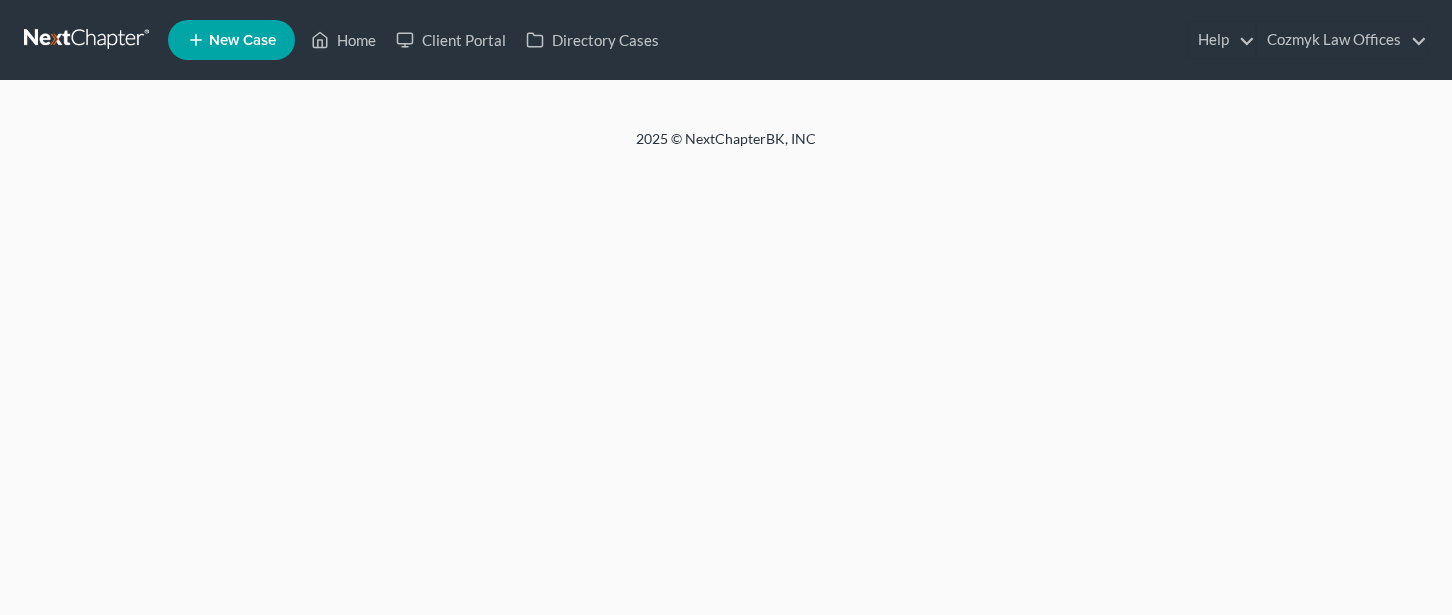 scroll, scrollTop: 0, scrollLeft: 0, axis: both 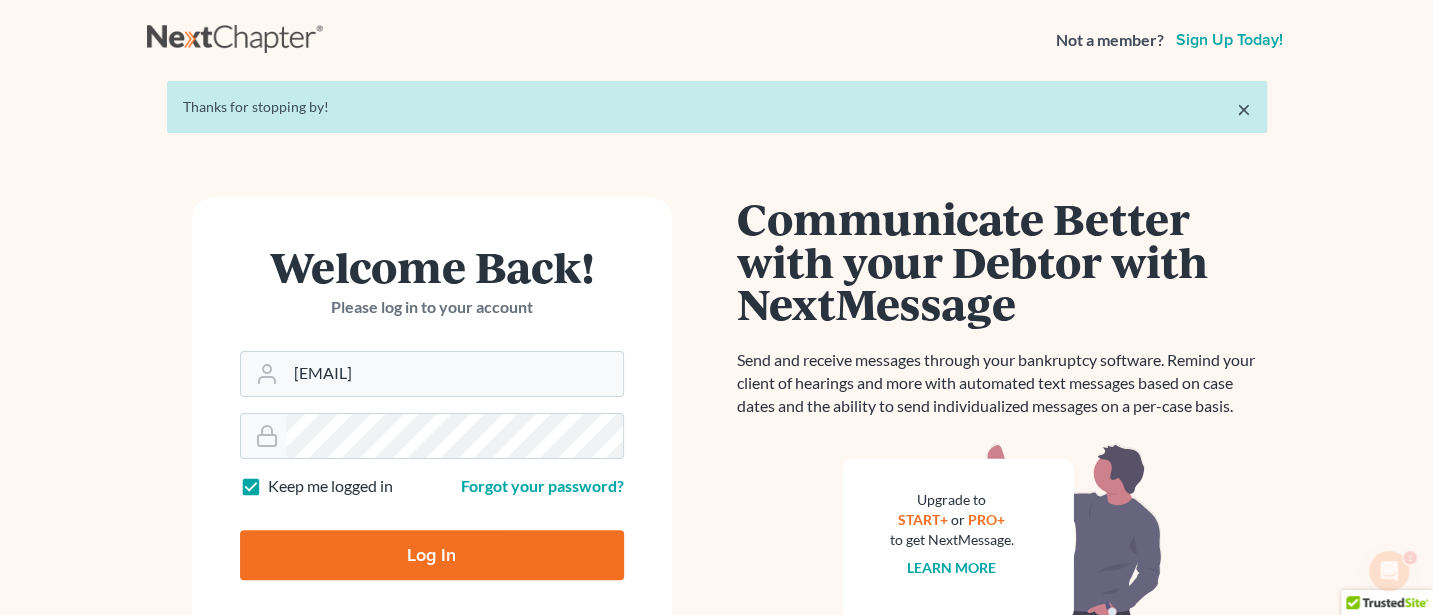 click on "Log In" at bounding box center [432, 555] 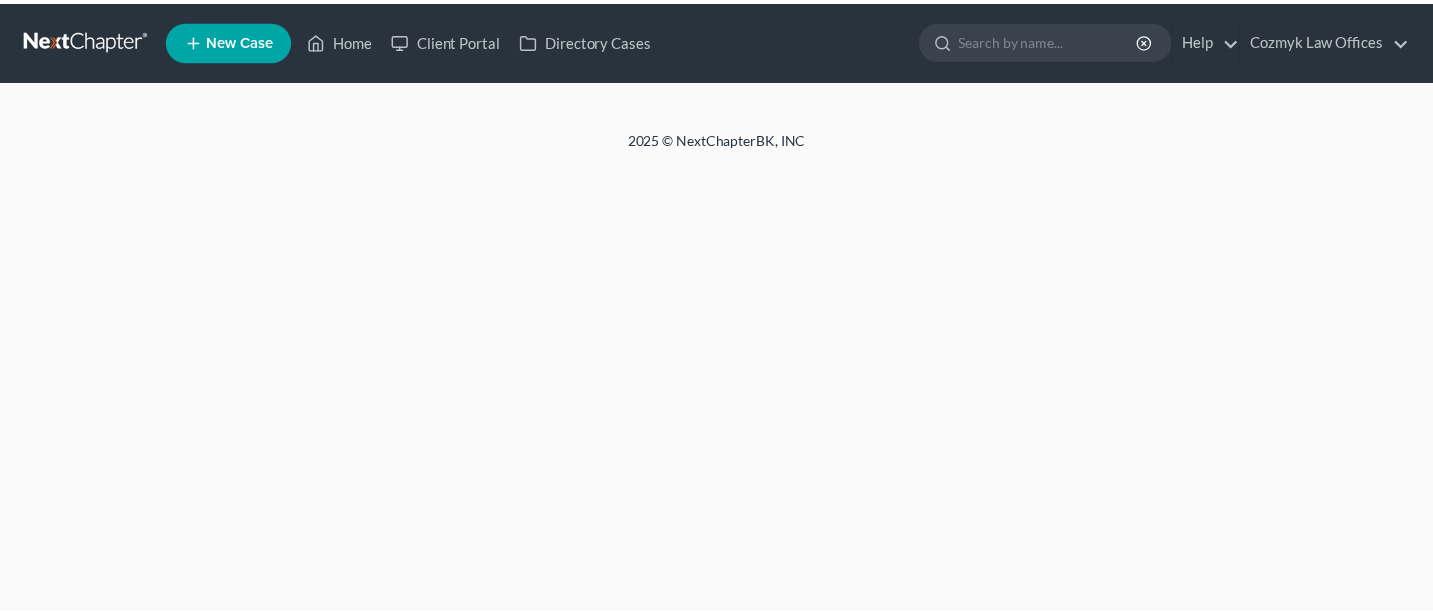 scroll, scrollTop: 0, scrollLeft: 0, axis: both 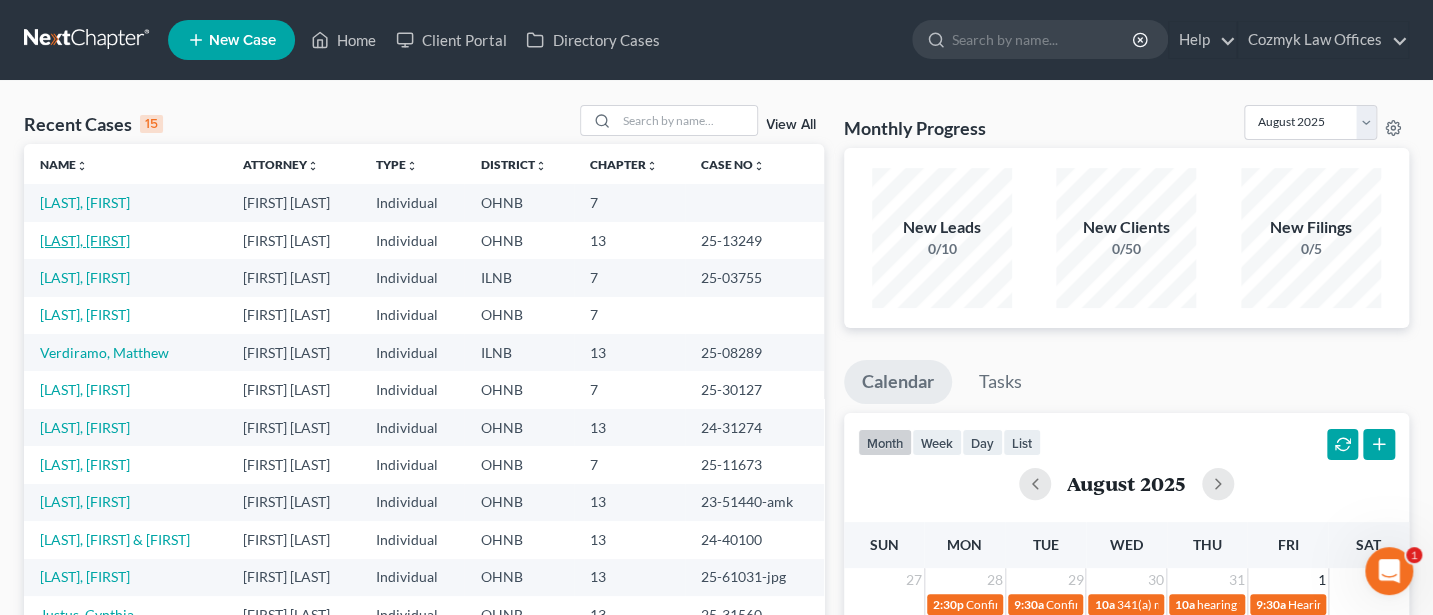 click on "[LAST], [FIRST]" at bounding box center [85, 240] 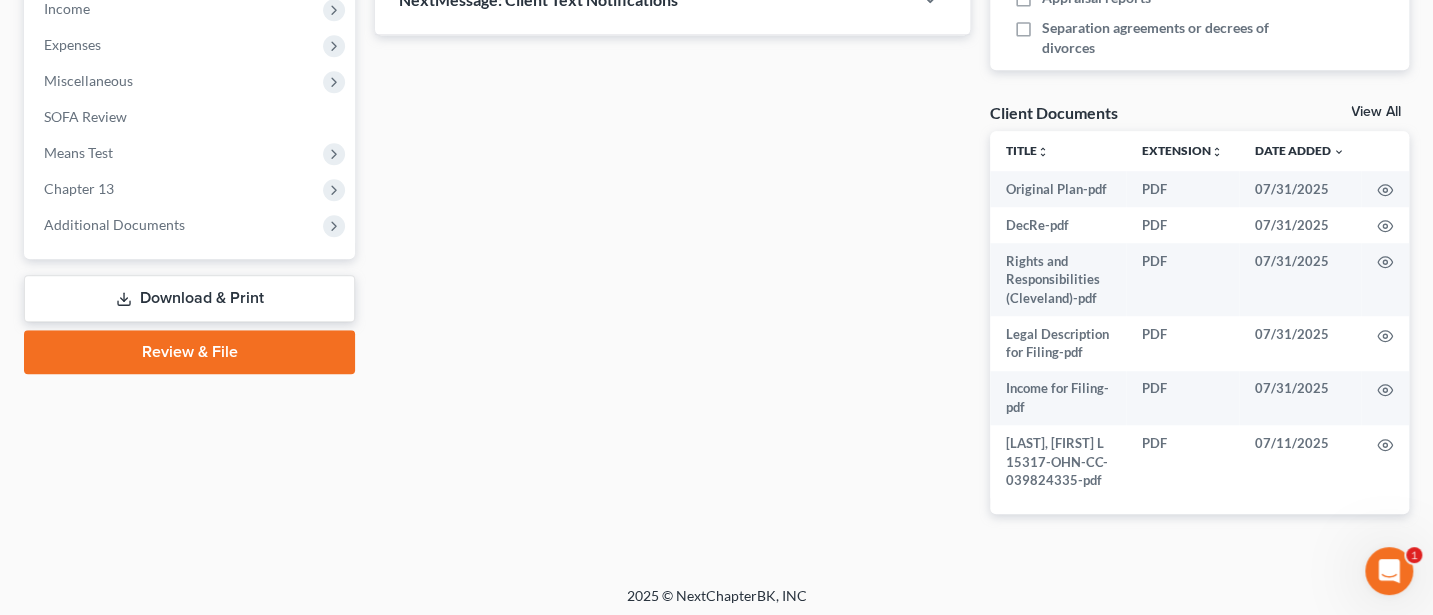 scroll, scrollTop: 655, scrollLeft: 0, axis: vertical 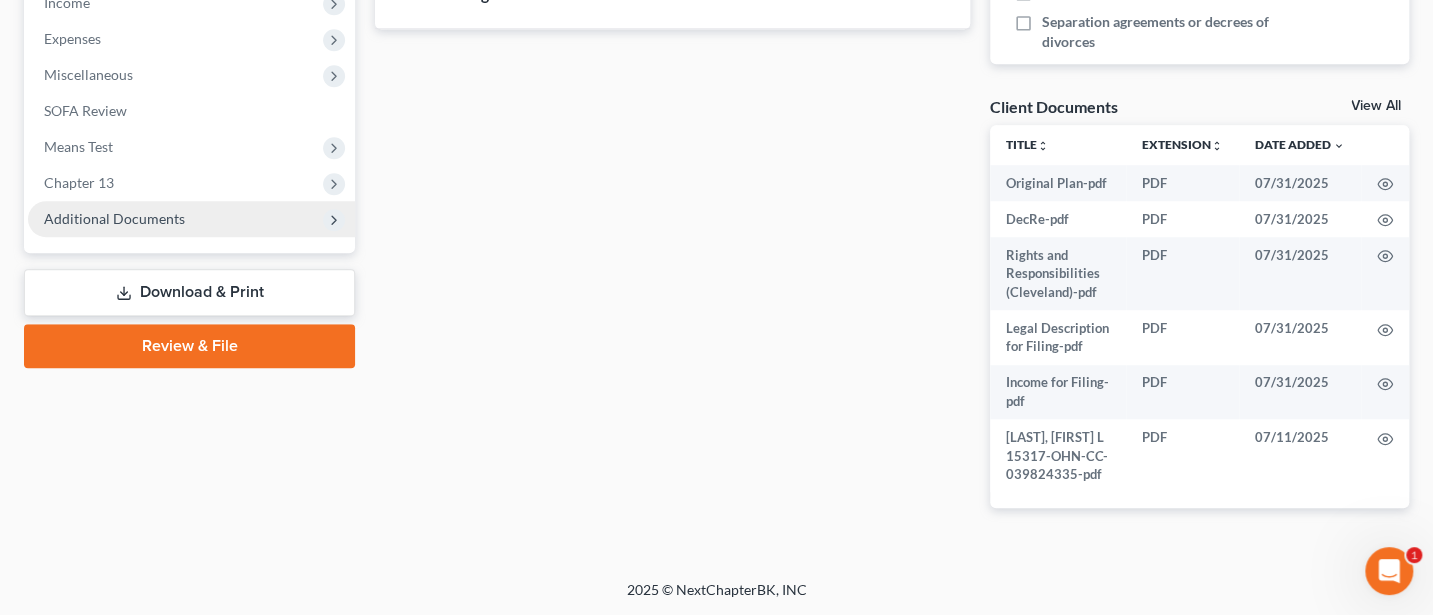 click on "Additional Documents" at bounding box center (114, 218) 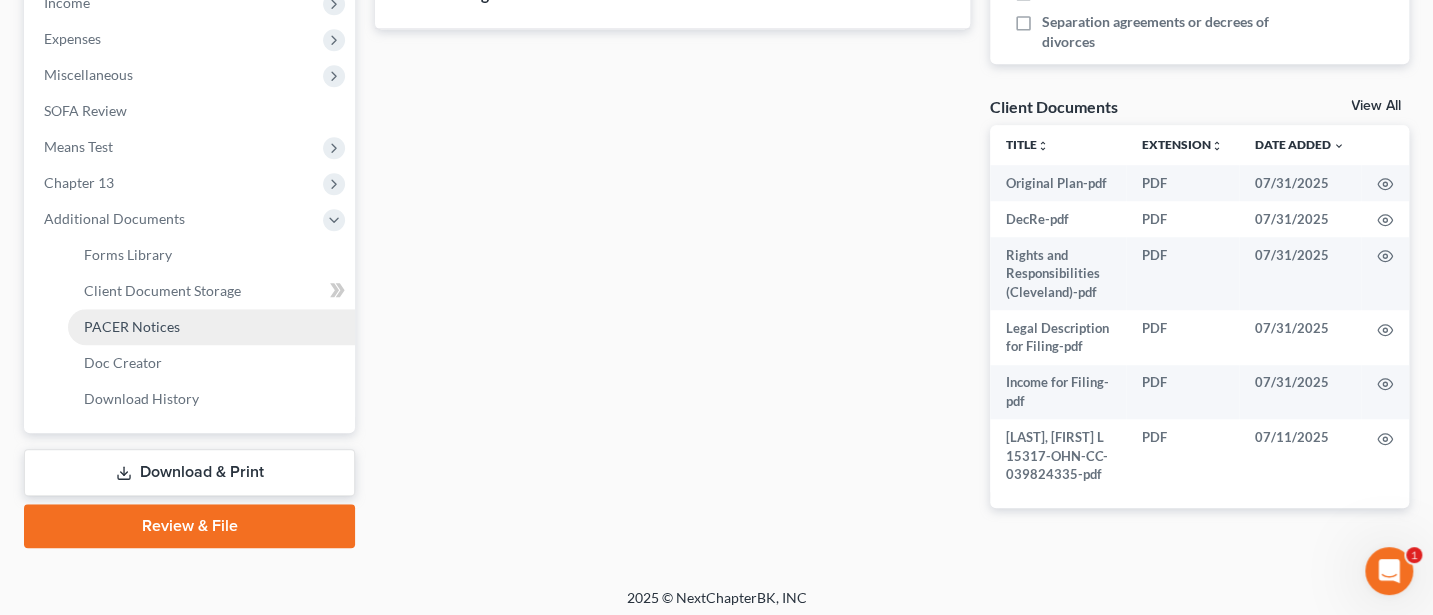 click on "PACER Notices" at bounding box center [132, 326] 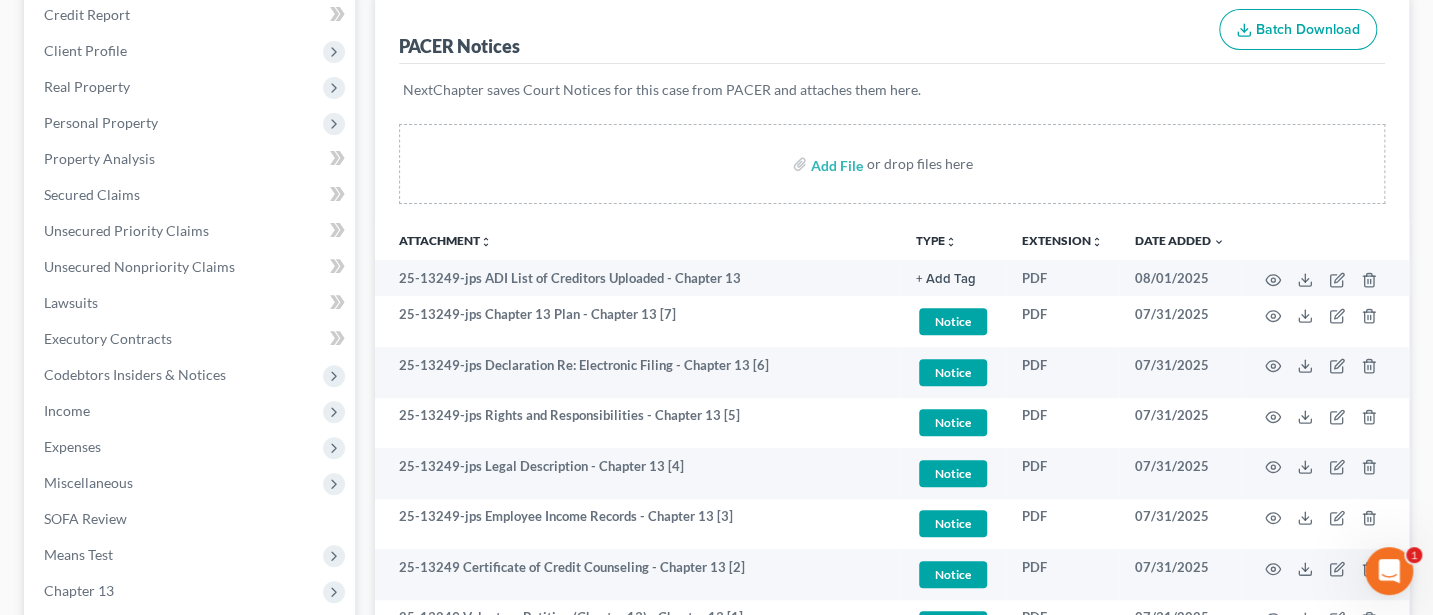 scroll, scrollTop: 0, scrollLeft: 0, axis: both 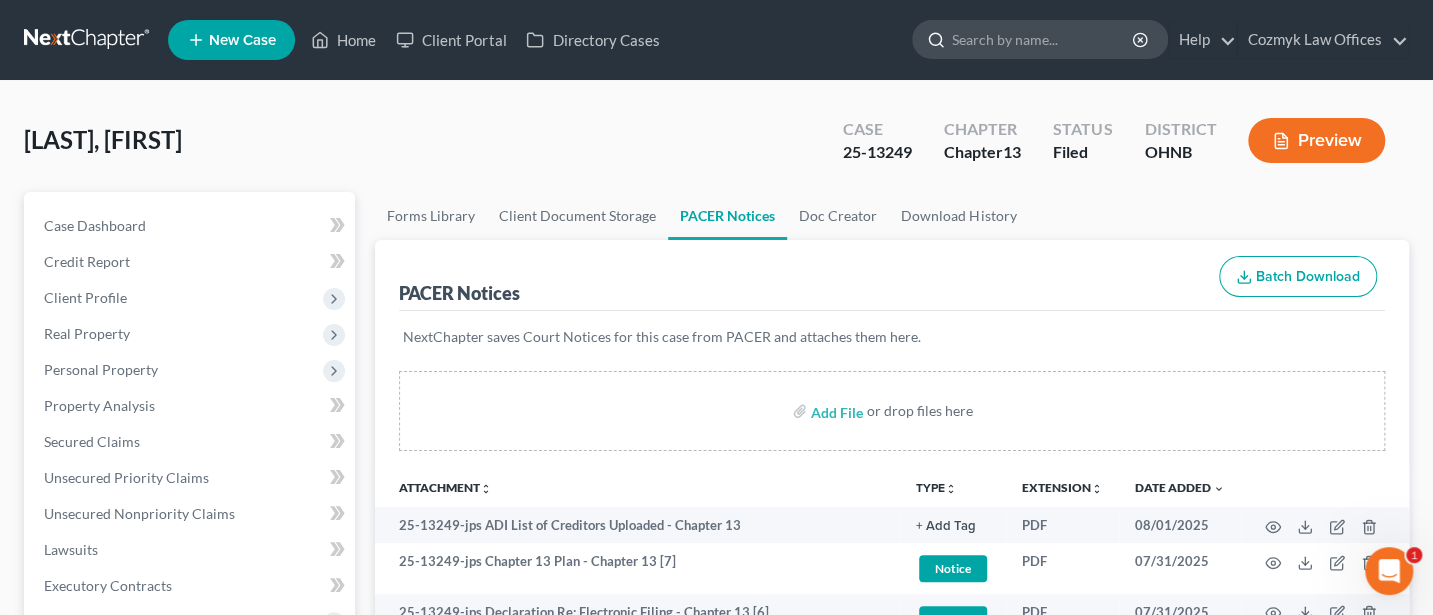 click at bounding box center [1043, 39] 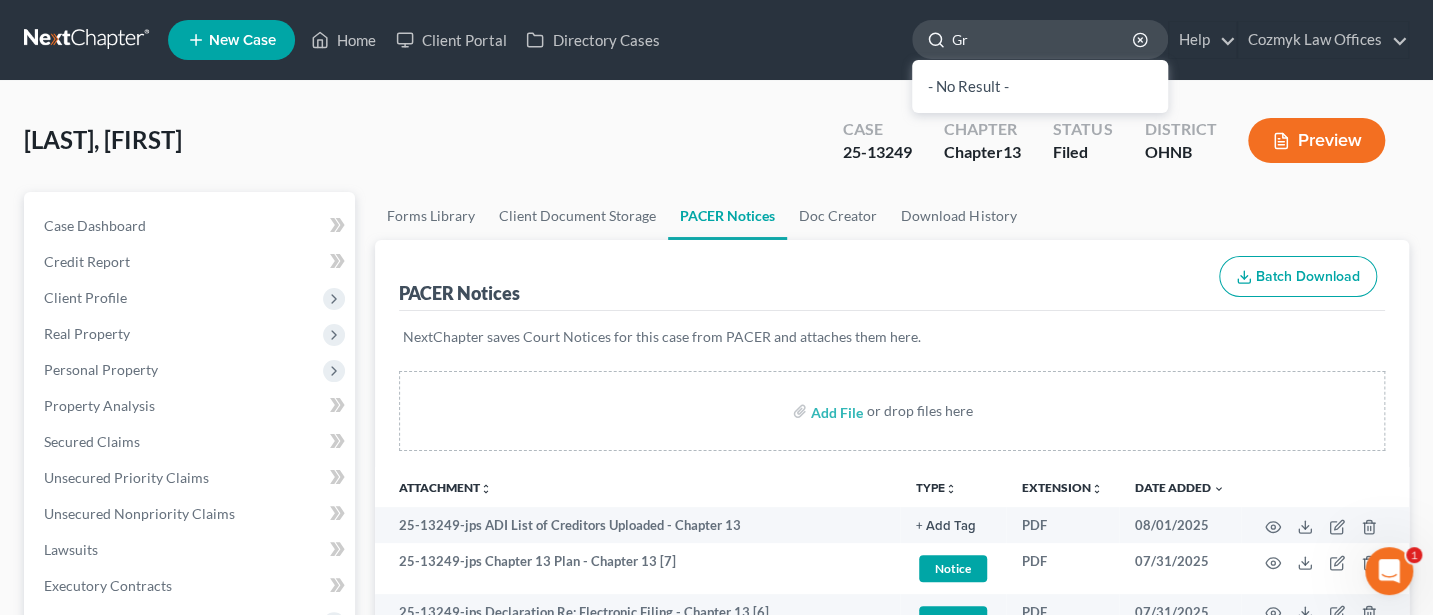 type on "G" 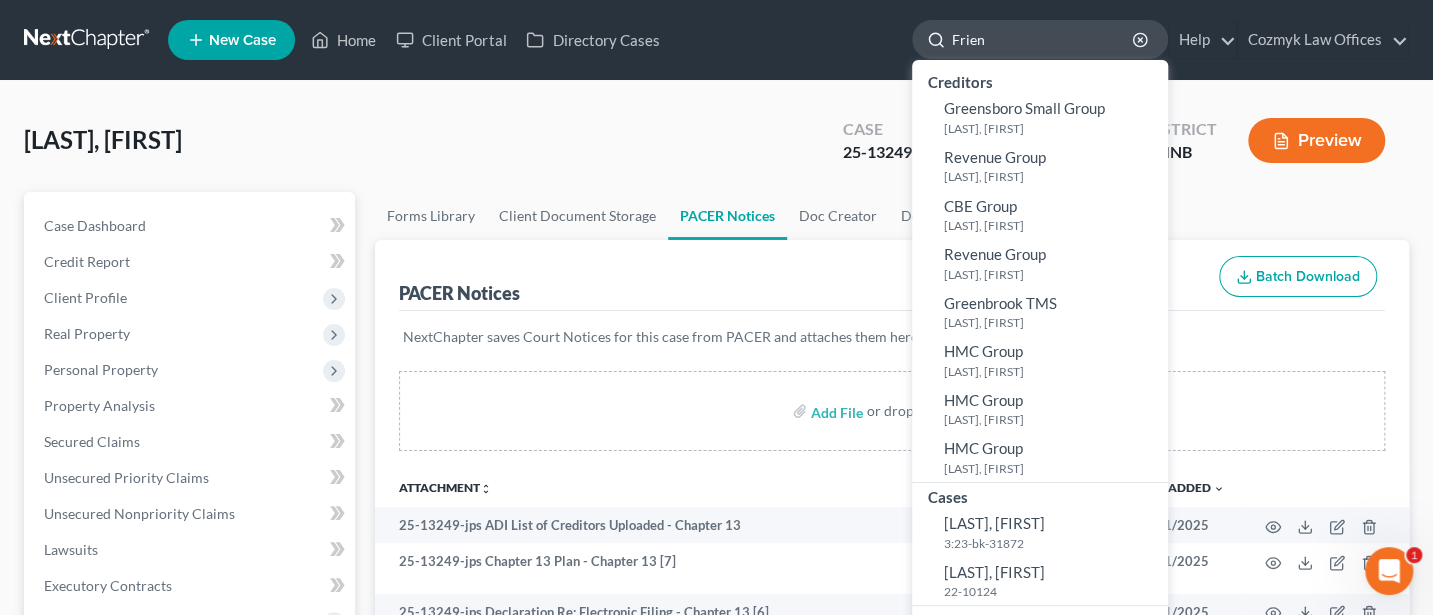 type on "Friend" 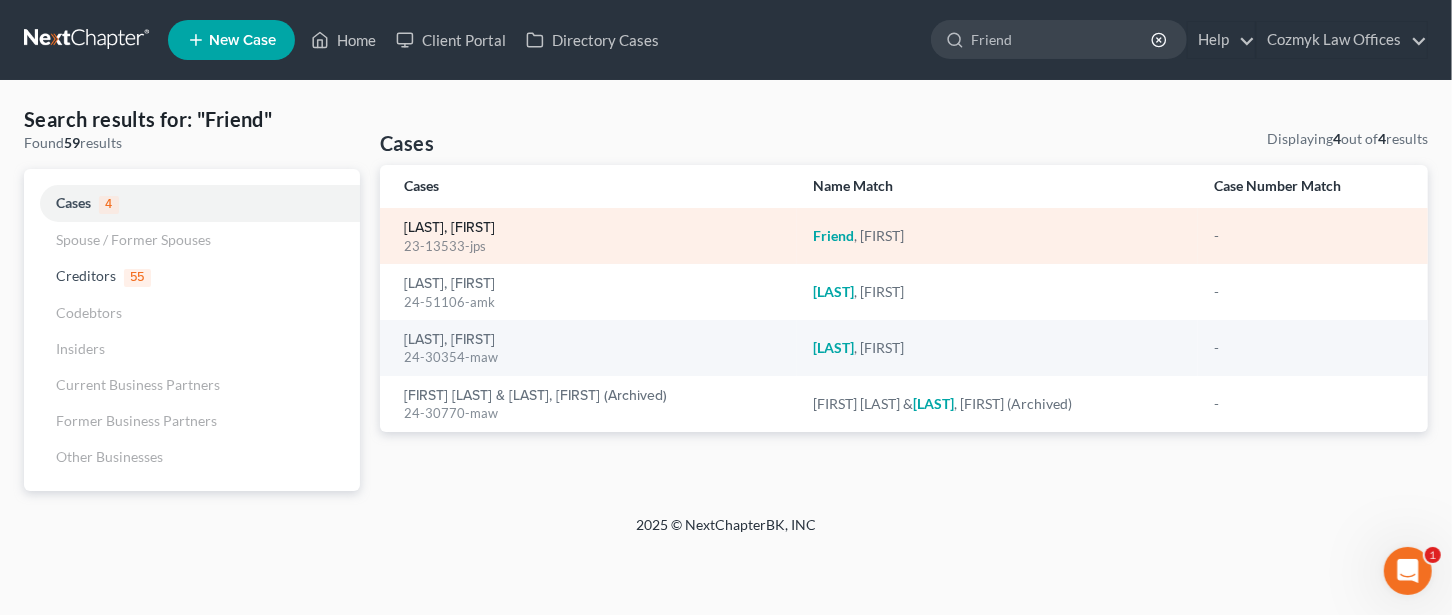 click on "[LAST], [FIRST]" at bounding box center [449, 228] 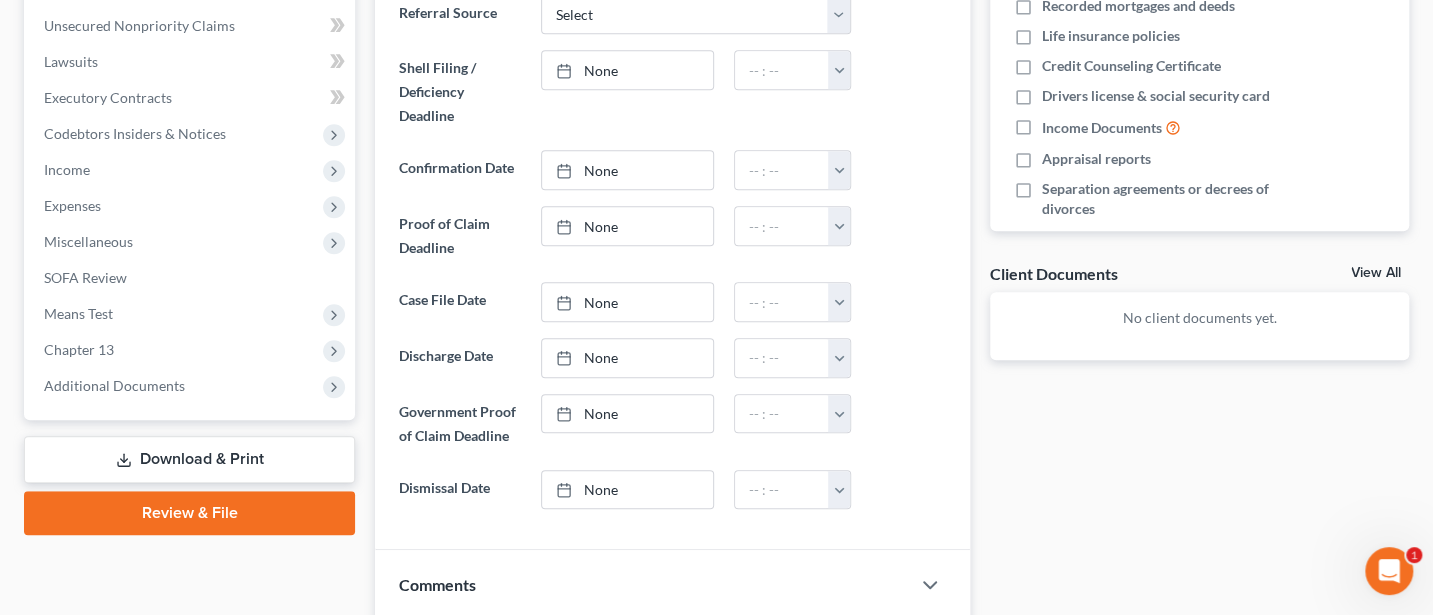 scroll, scrollTop: 774, scrollLeft: 0, axis: vertical 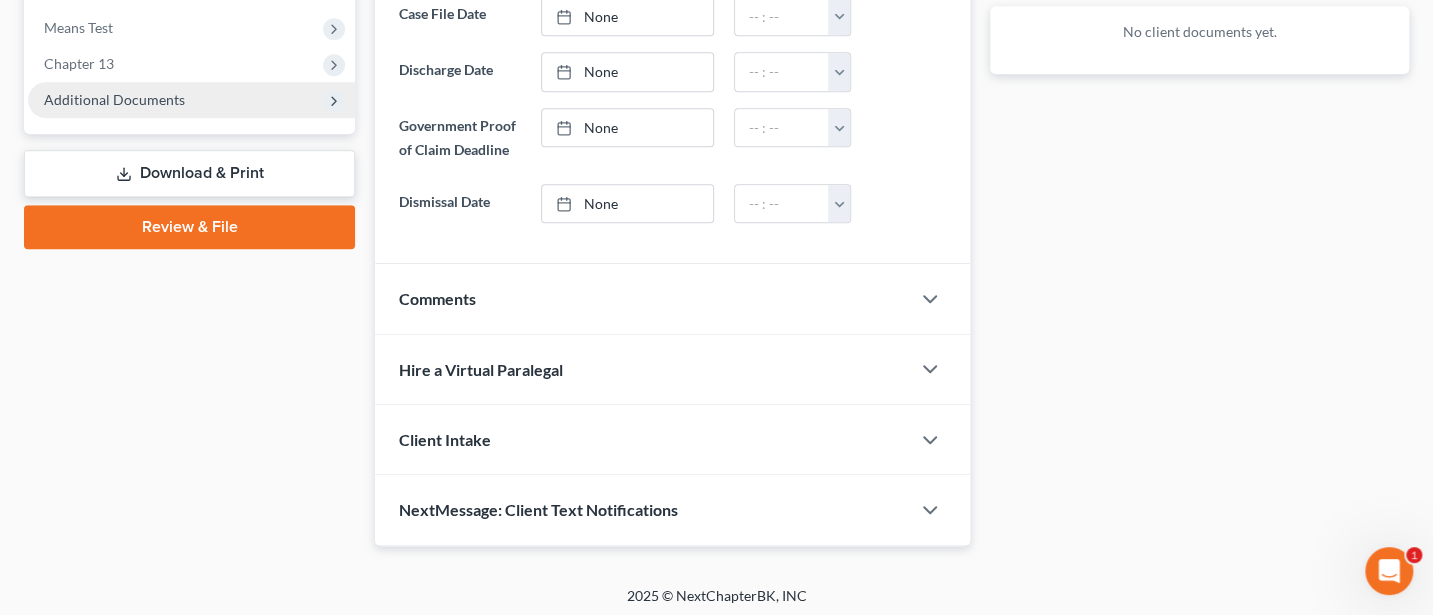 click on "Additional Documents" at bounding box center [191, 100] 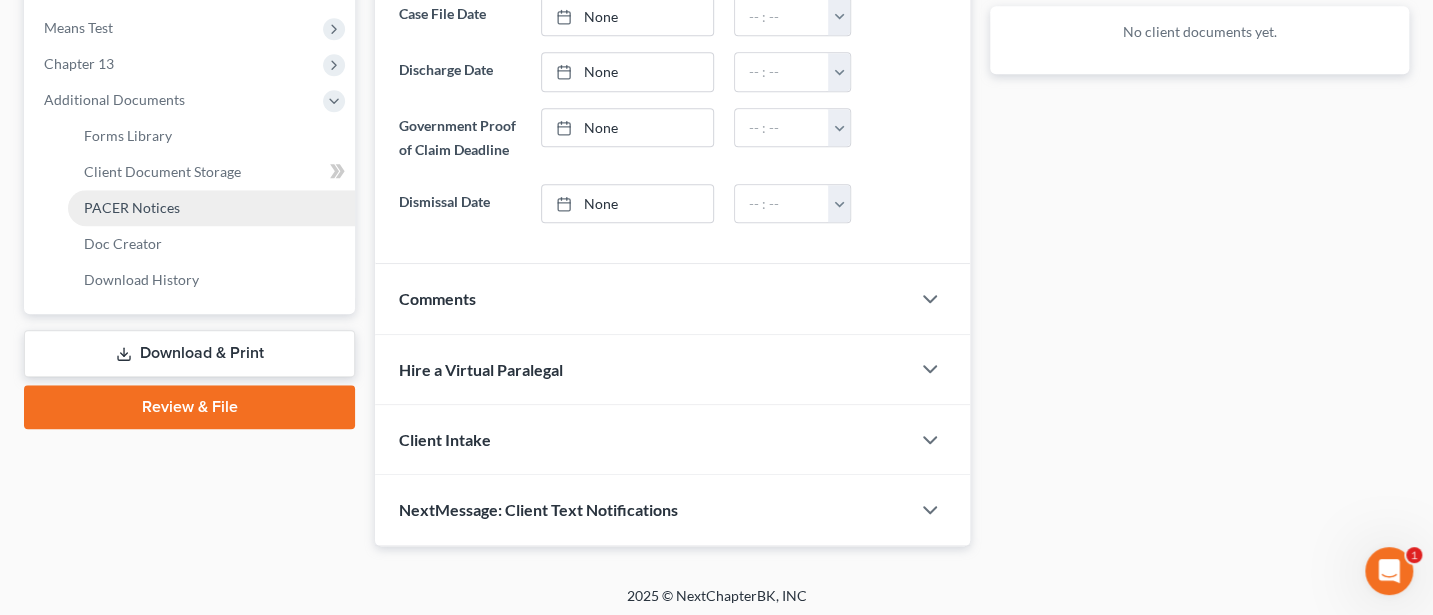 click on "PACER Notices" at bounding box center (132, 207) 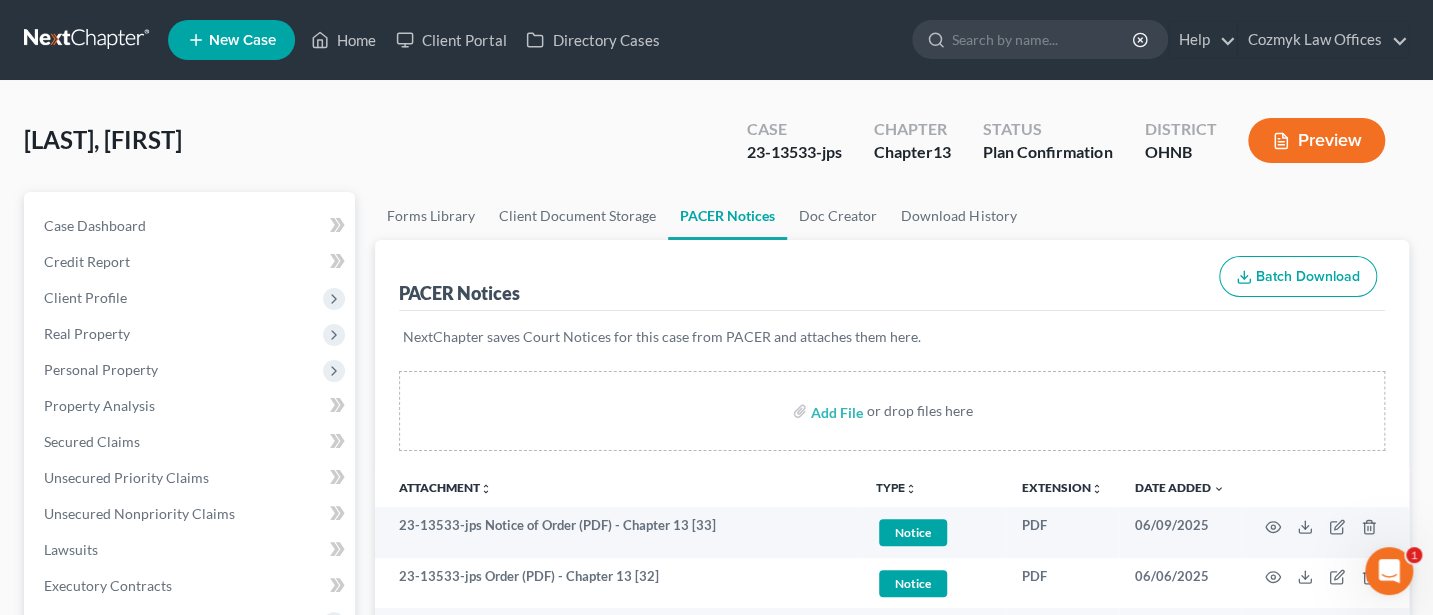 scroll, scrollTop: 266, scrollLeft: 0, axis: vertical 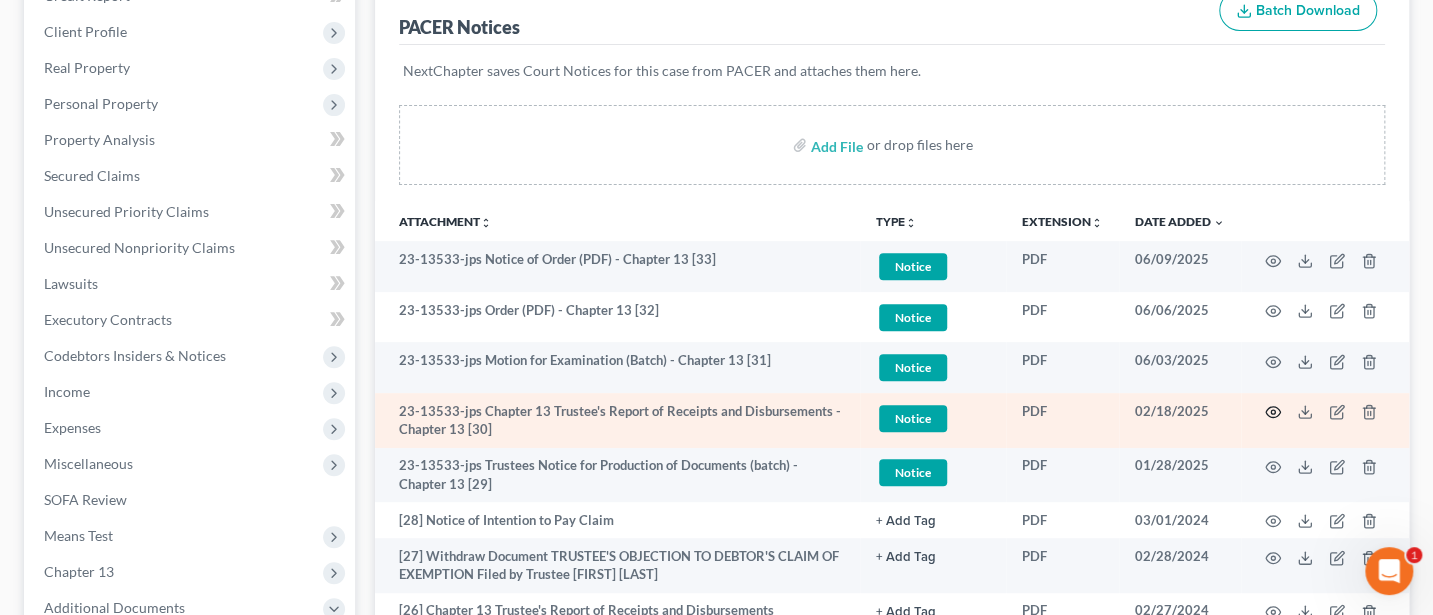 click 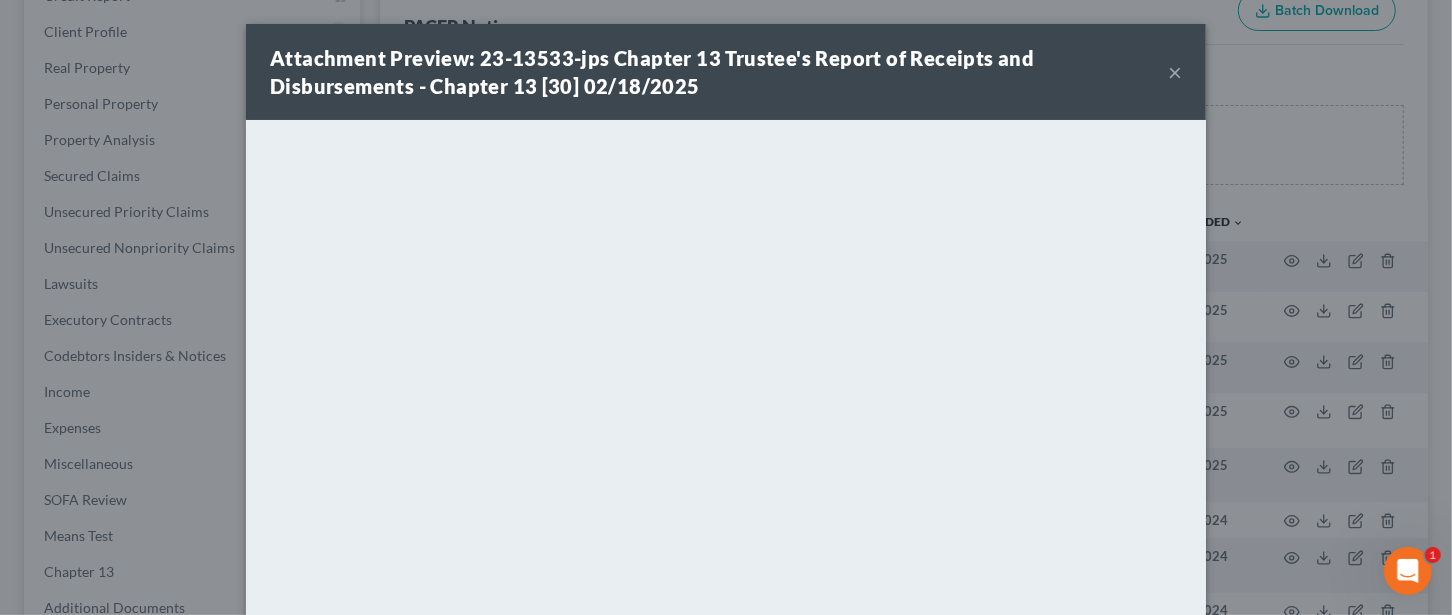 click on "×" at bounding box center (1175, 72) 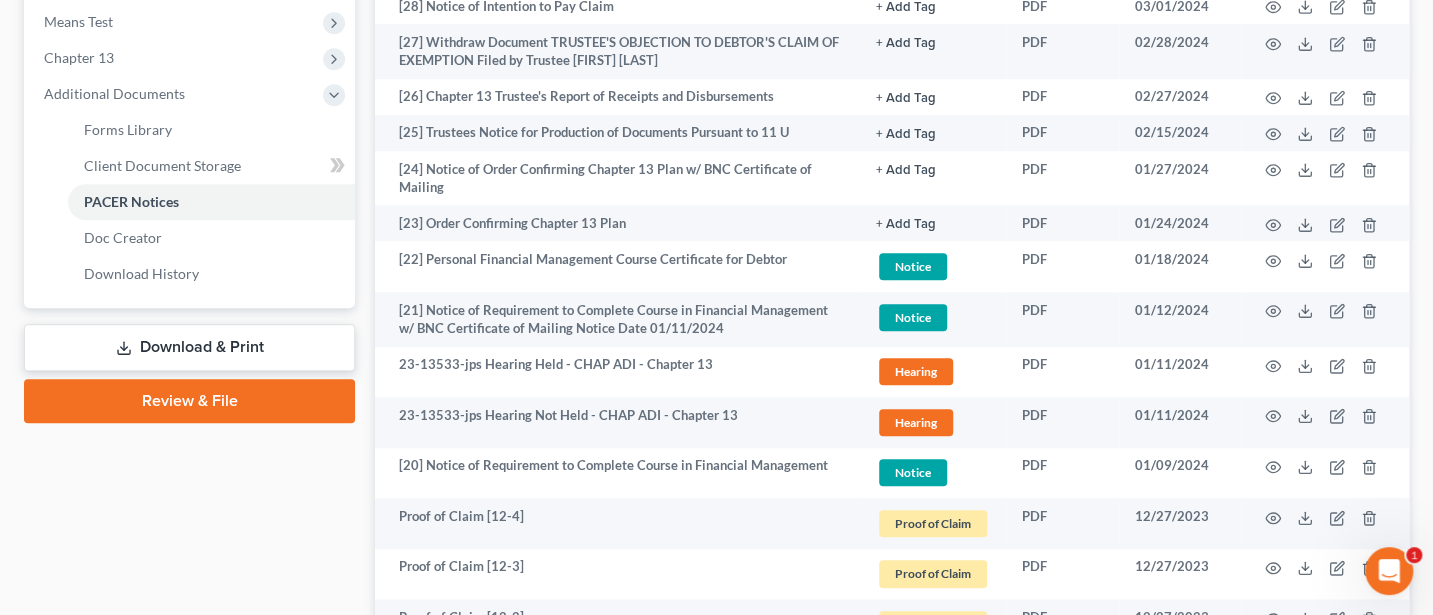 scroll, scrollTop: 800, scrollLeft: 0, axis: vertical 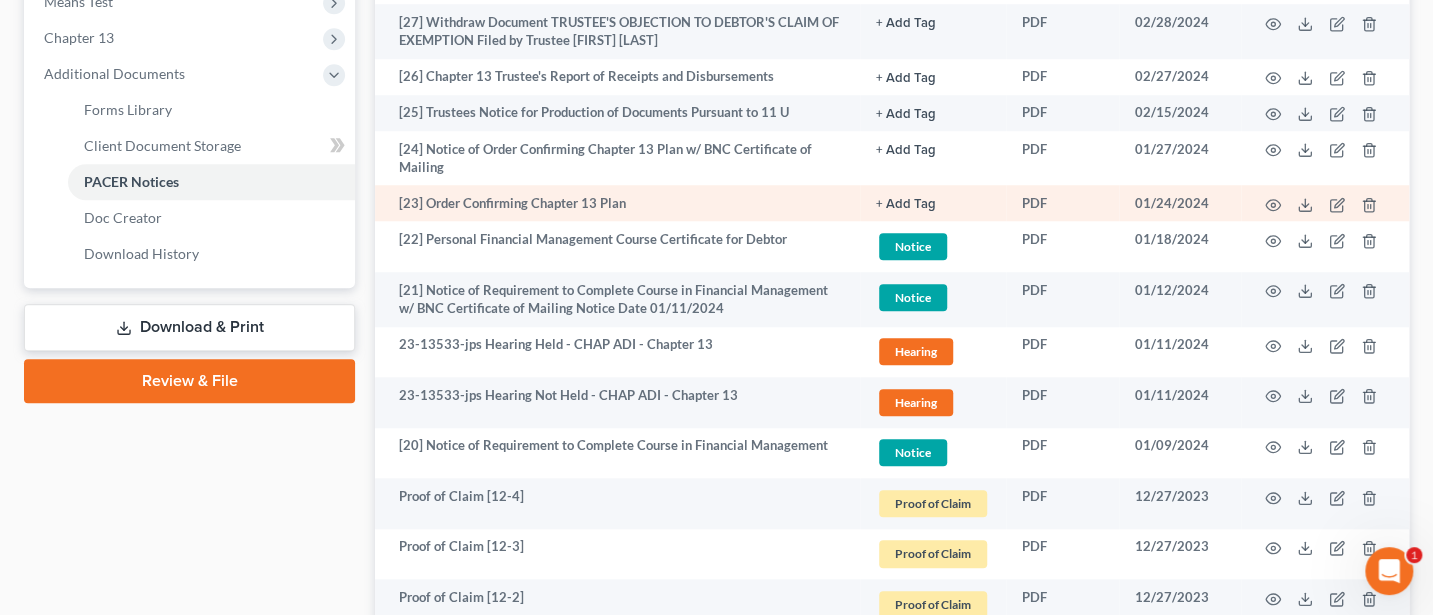 click on "+ Add Tag" at bounding box center (906, -13) 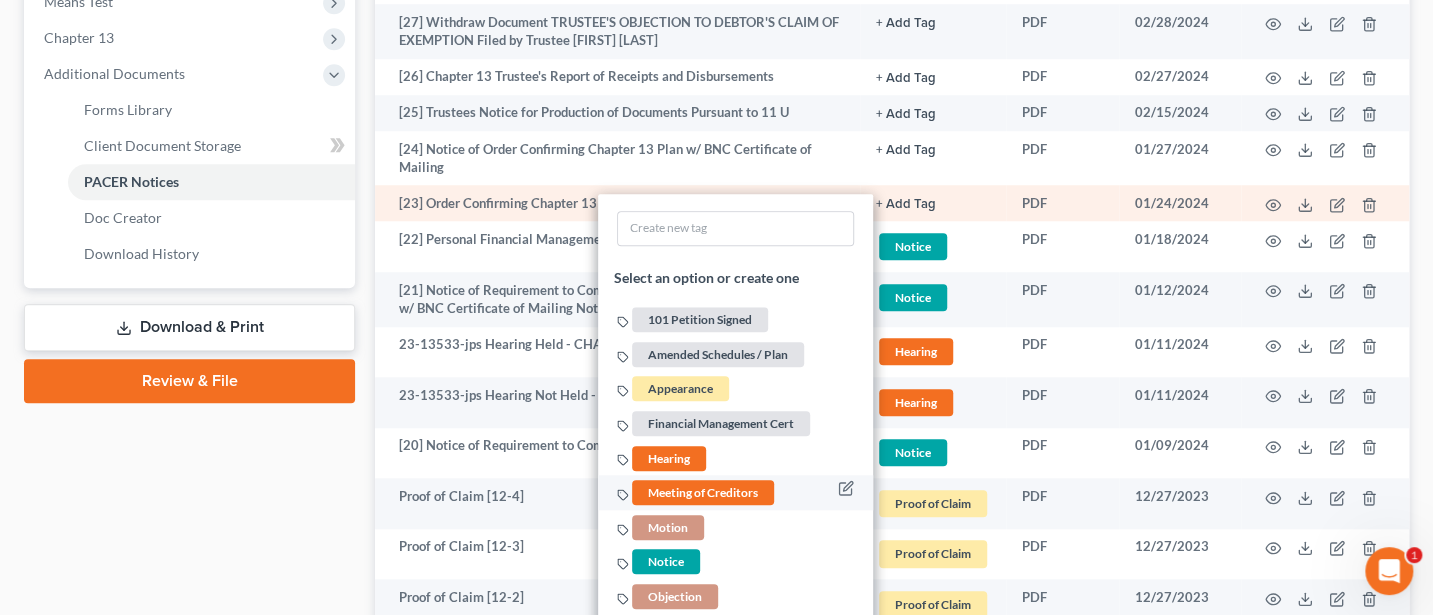 scroll, scrollTop: 1065, scrollLeft: 0, axis: vertical 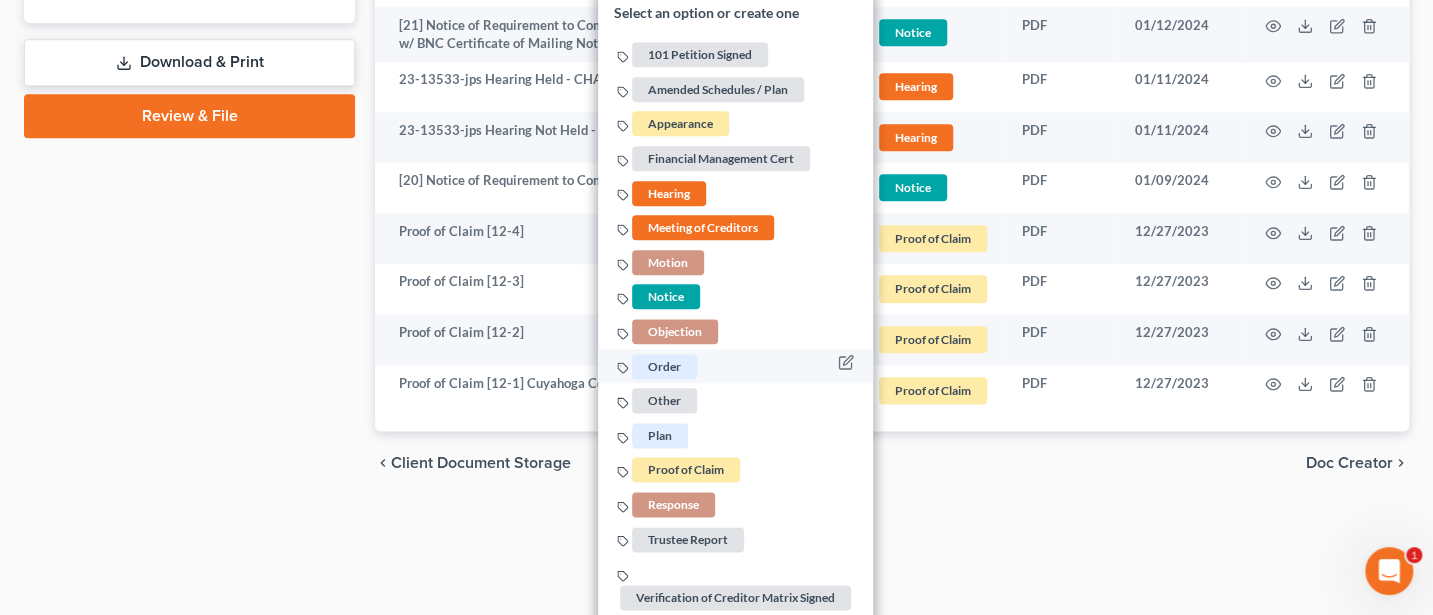 click on "Order" at bounding box center (664, 366) 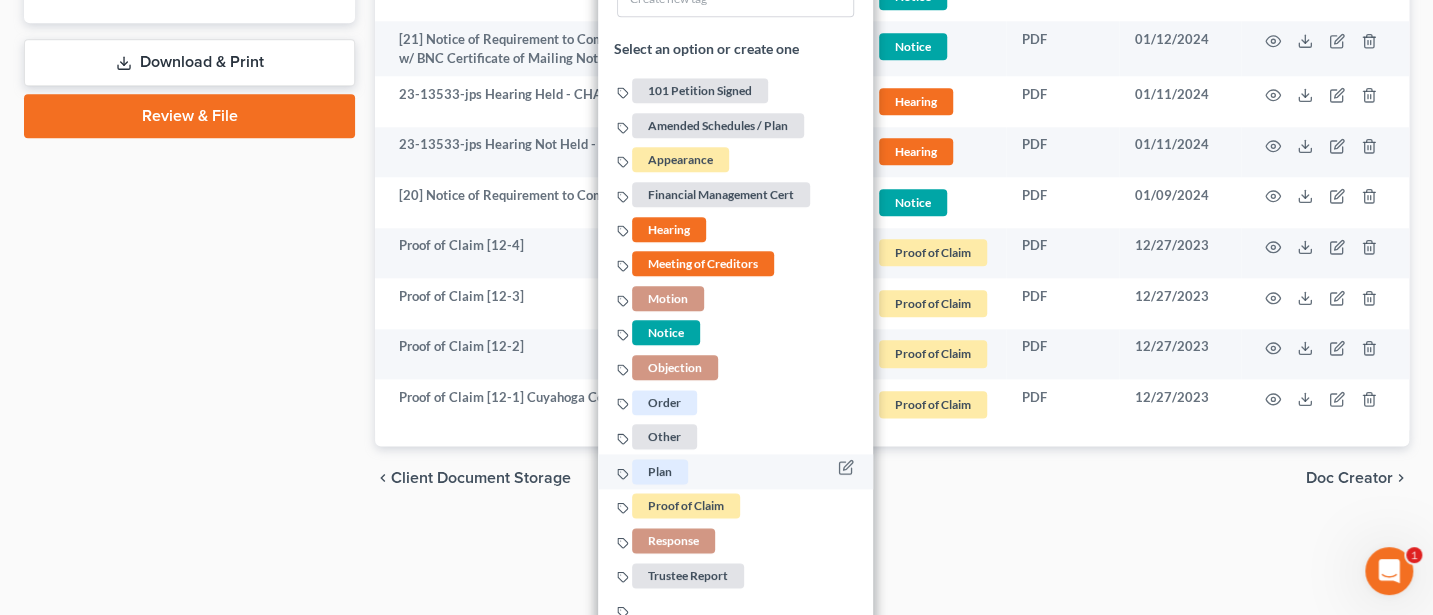 click on "Plan" at bounding box center (660, 471) 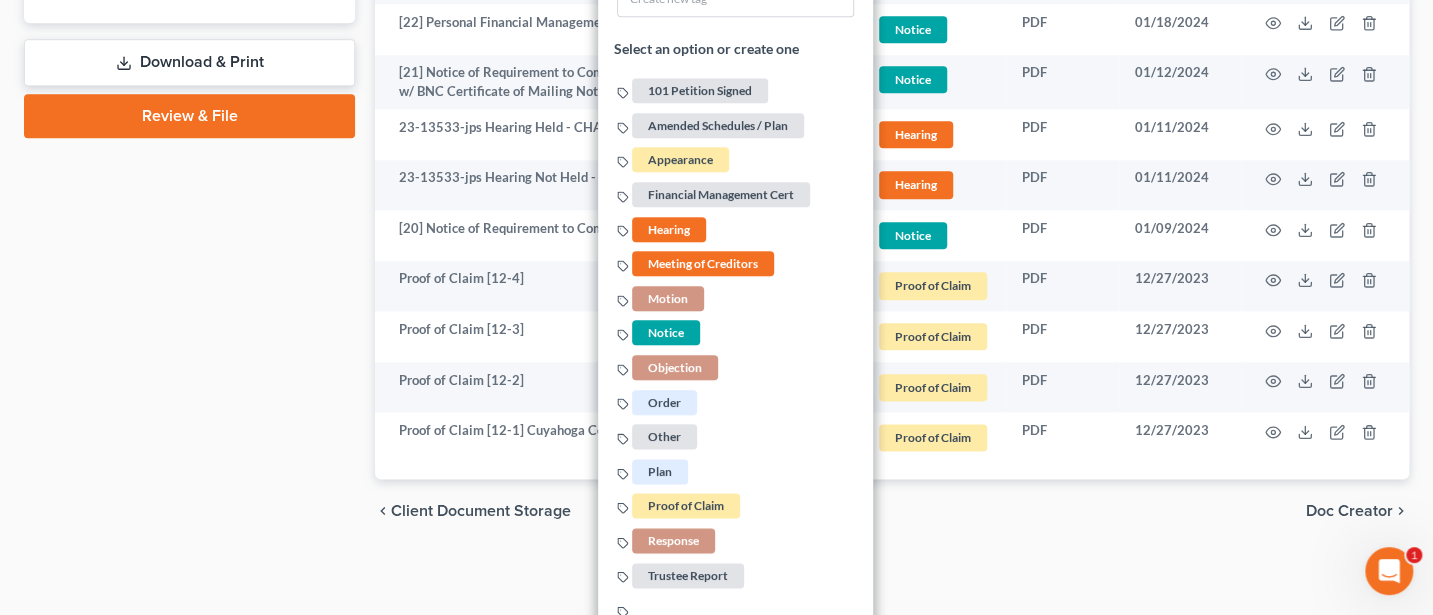click on "Case Dashboard
Payments
Invoices
Payments
Payments
Credit Report
Client Profile" at bounding box center [189, -165] 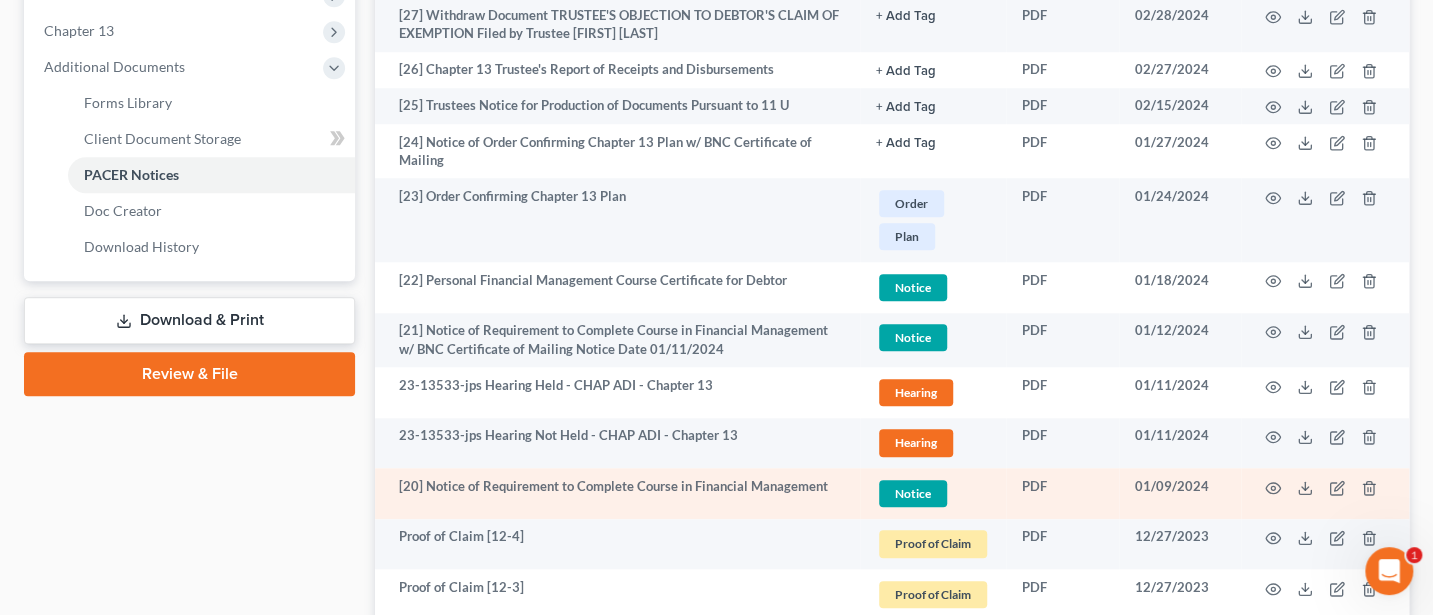 scroll, scrollTop: 798, scrollLeft: 0, axis: vertical 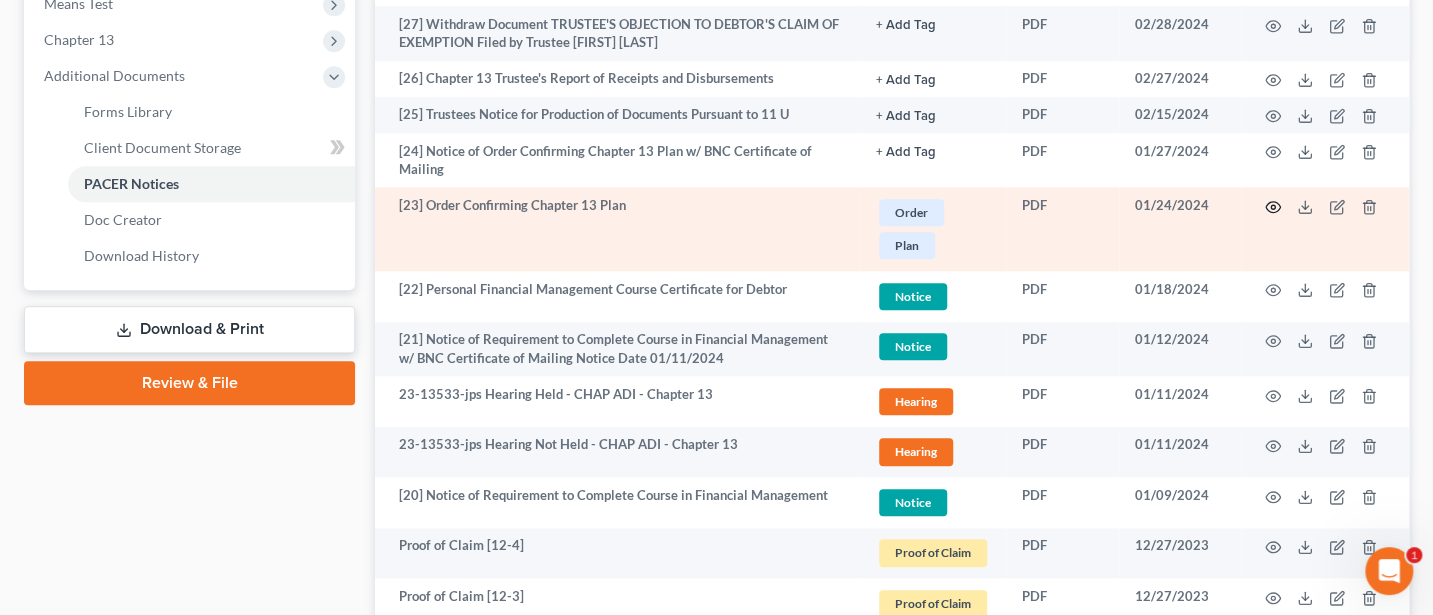 click 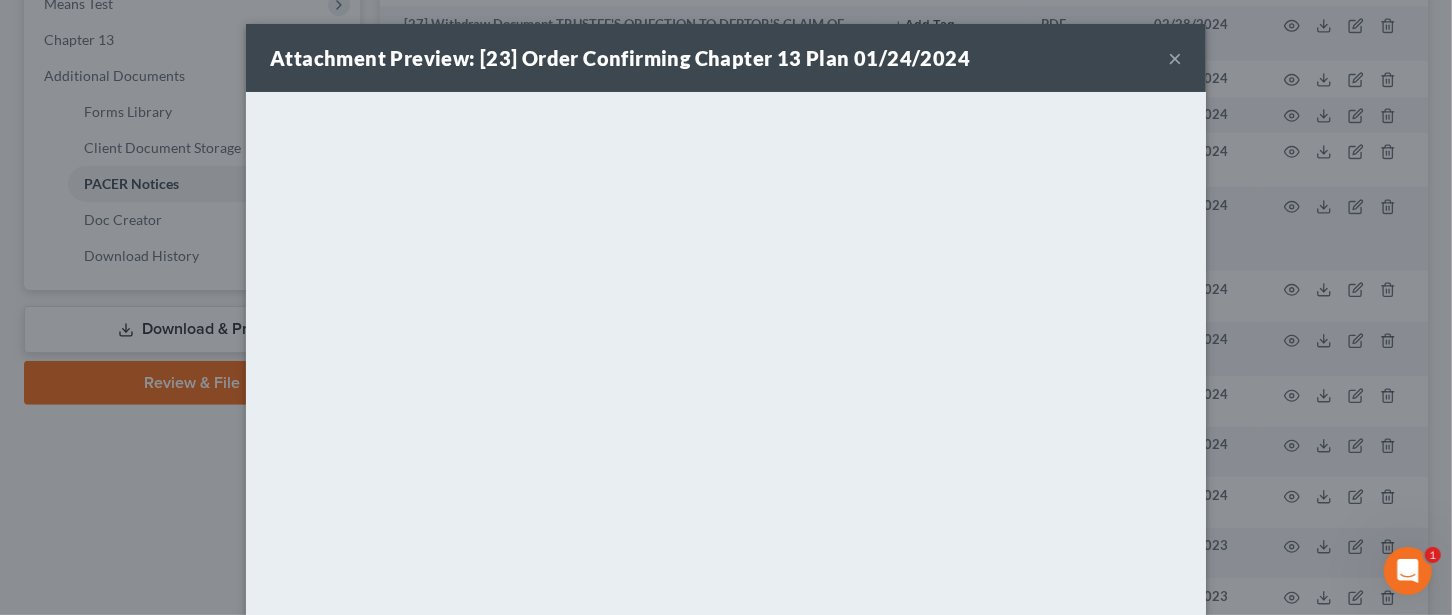 click on "×" at bounding box center [1175, 58] 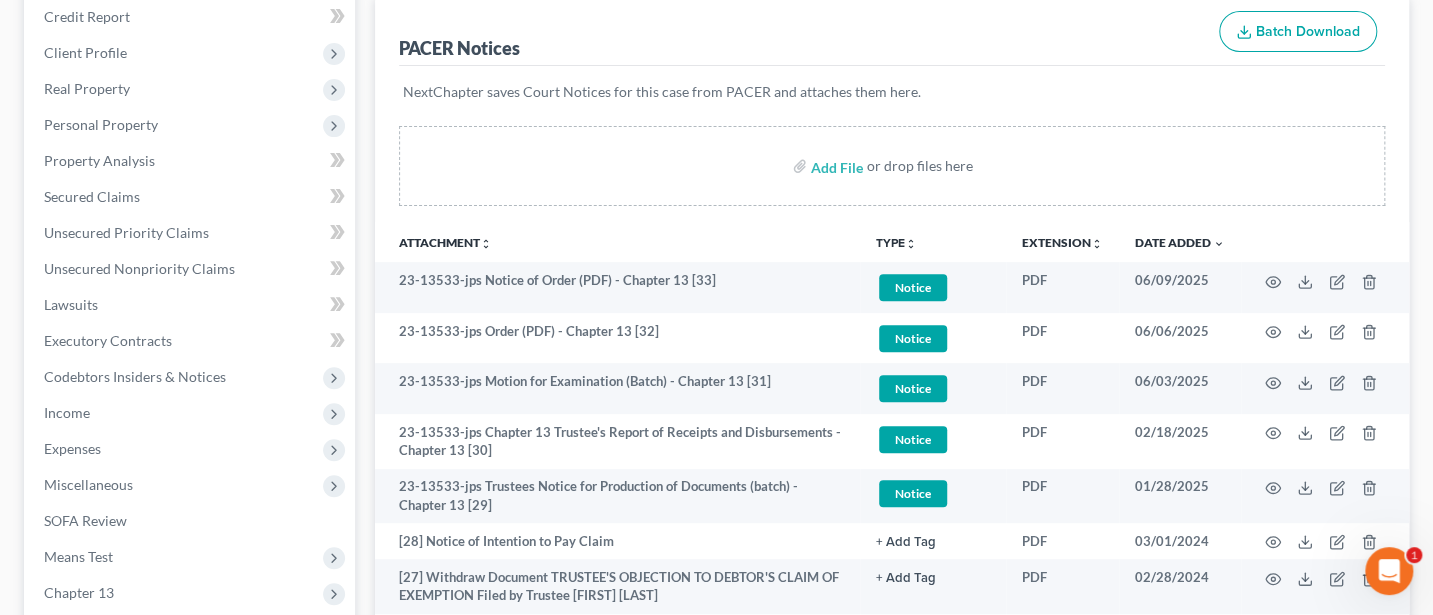 scroll, scrollTop: 266, scrollLeft: 0, axis: vertical 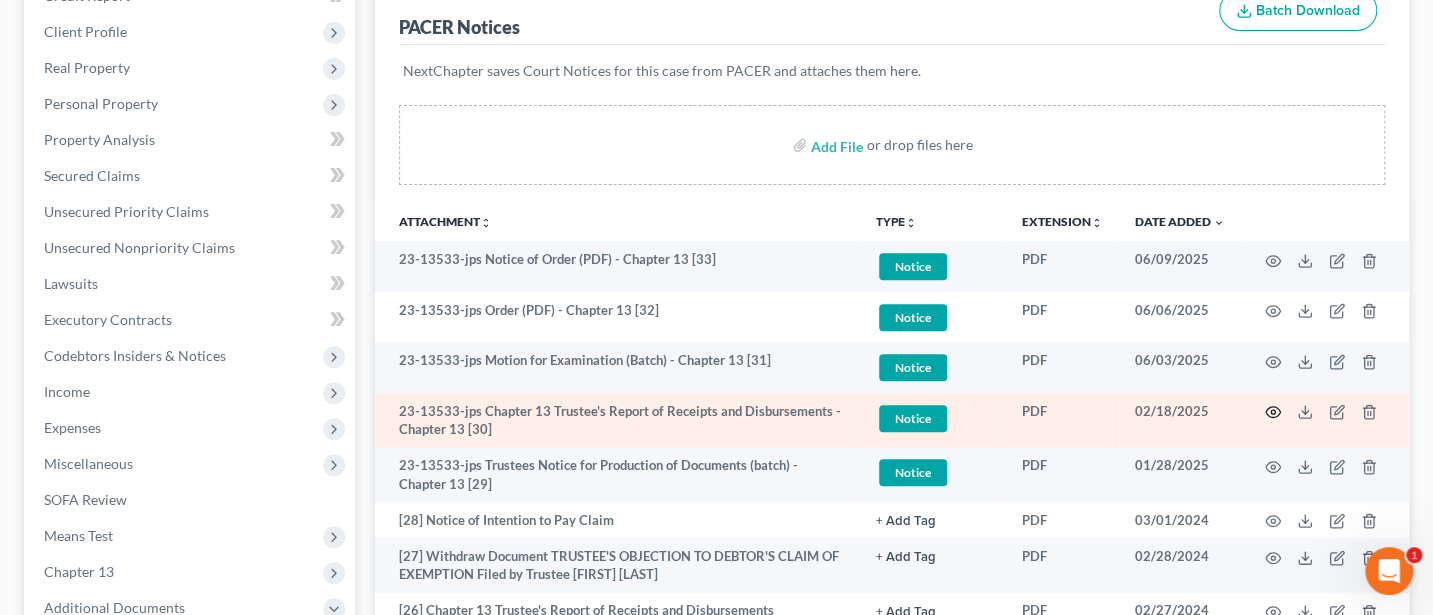 click 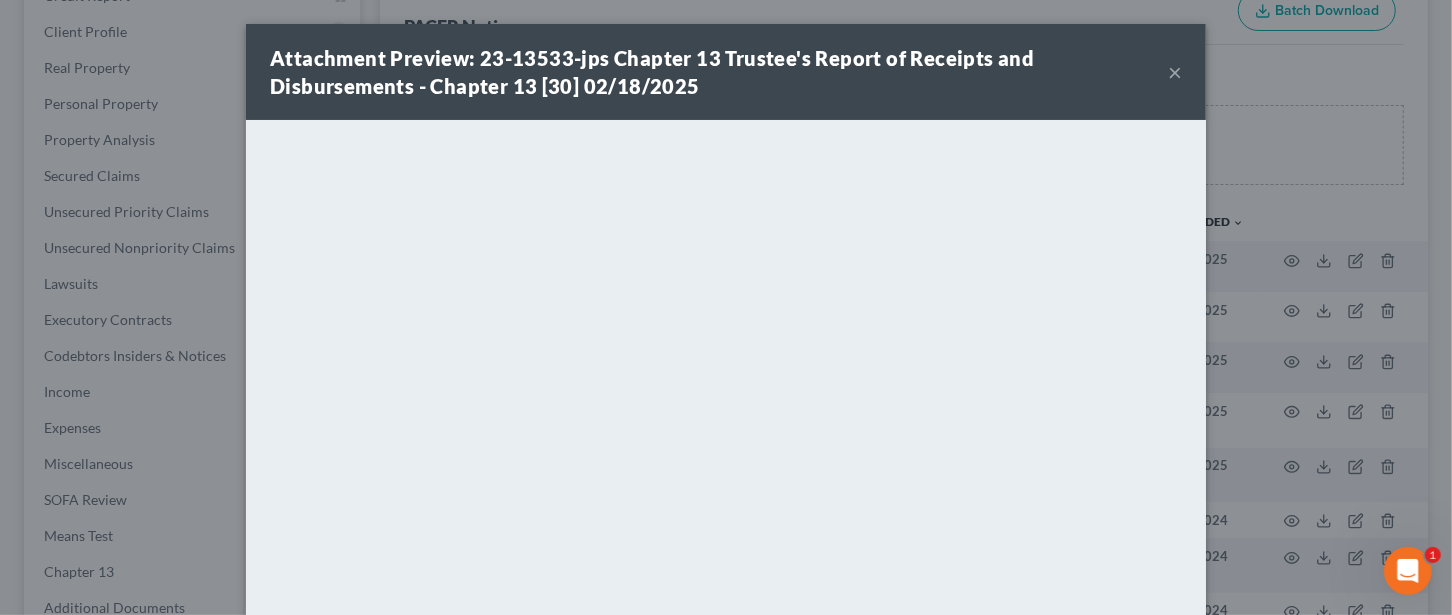 click on "×" at bounding box center [1175, 72] 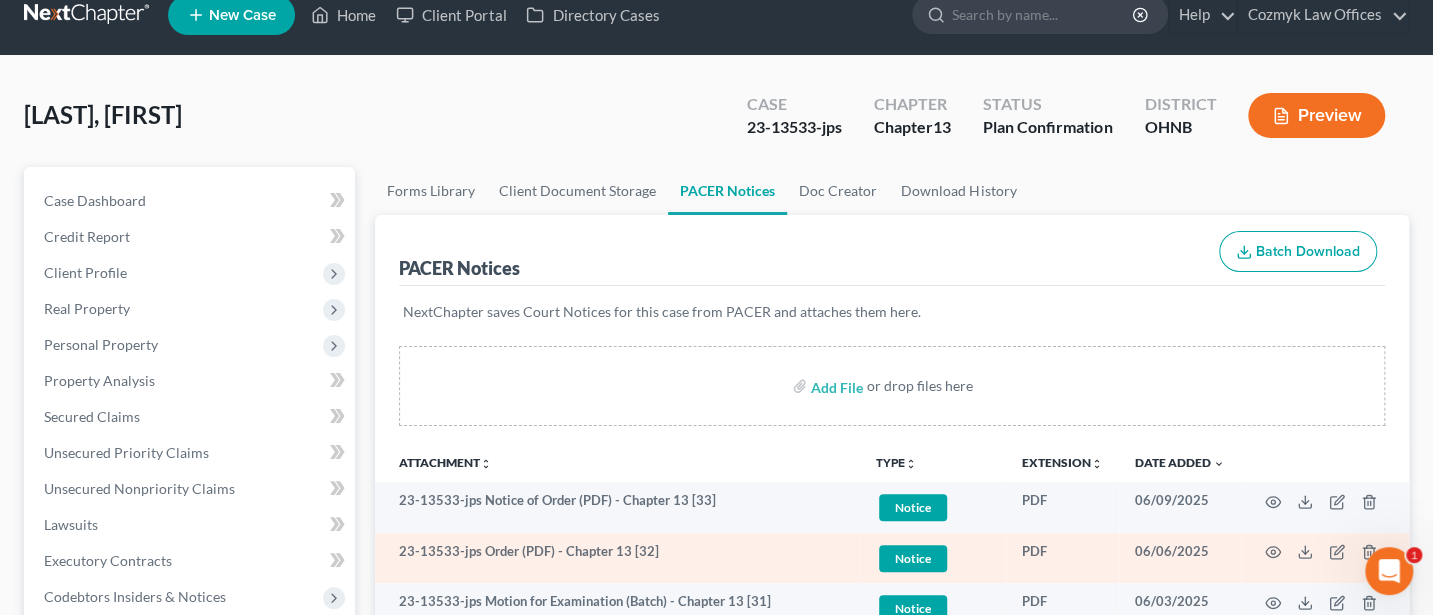 scroll, scrollTop: 0, scrollLeft: 0, axis: both 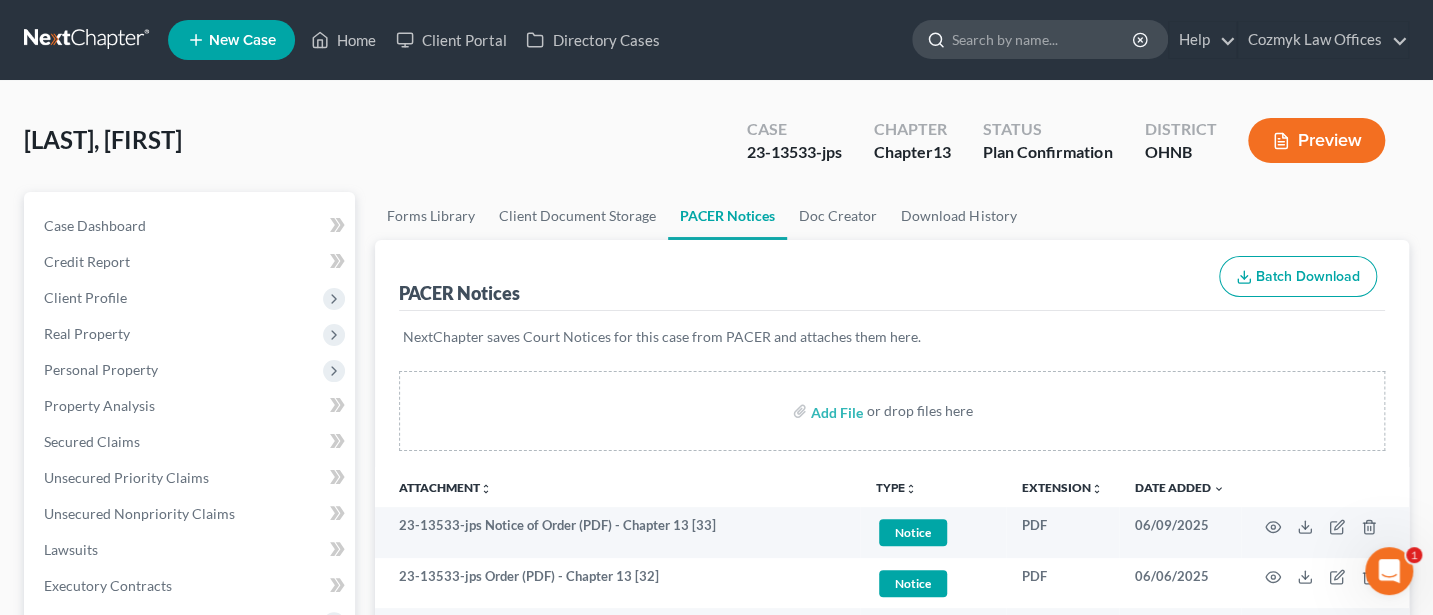 click at bounding box center (1043, 39) 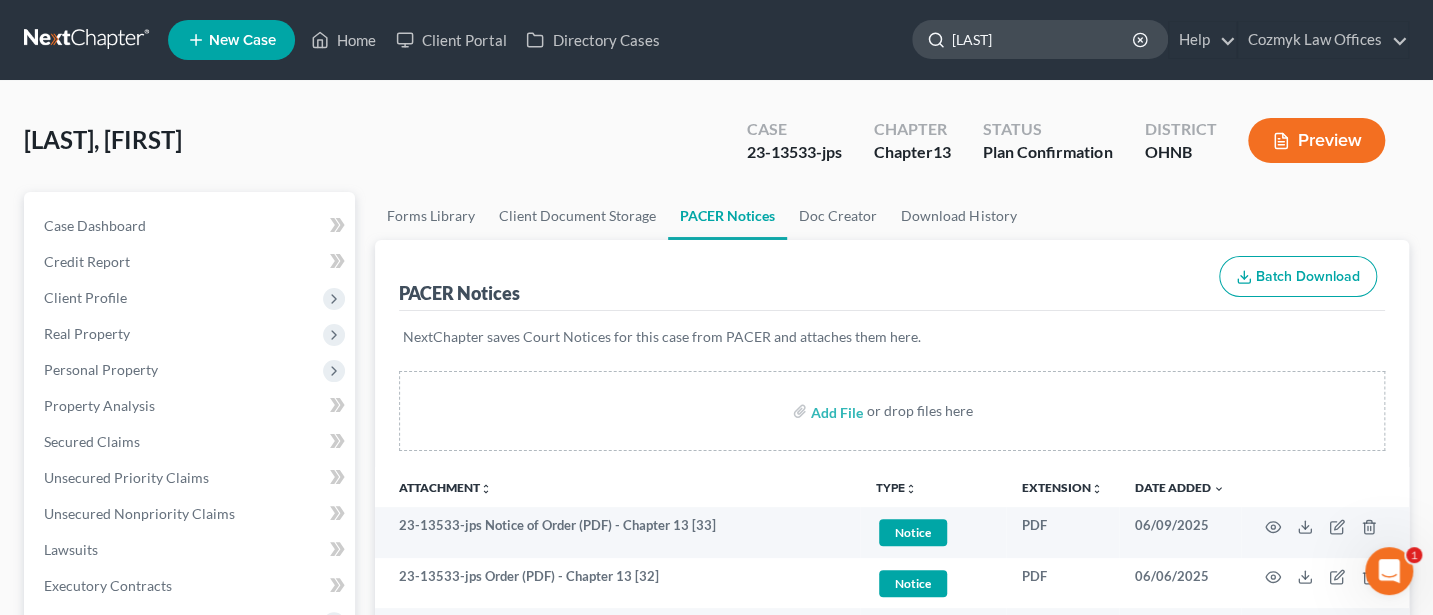 type on "[LAST]" 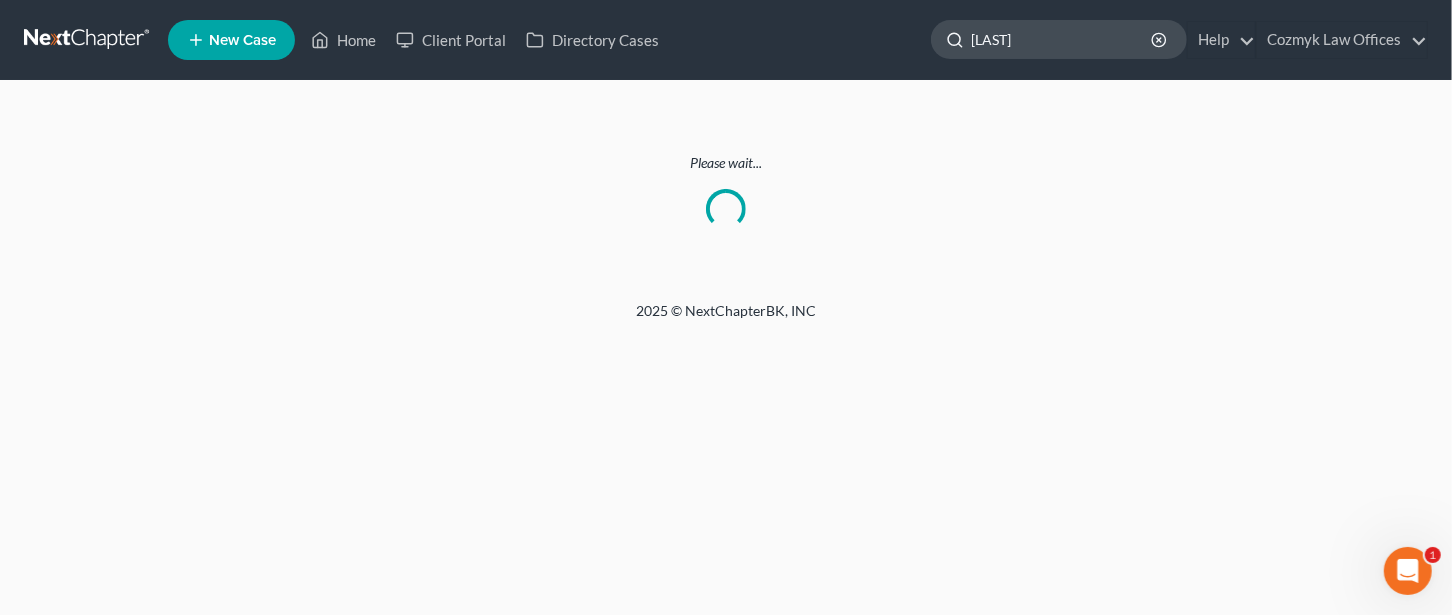 click on "[LAST]" 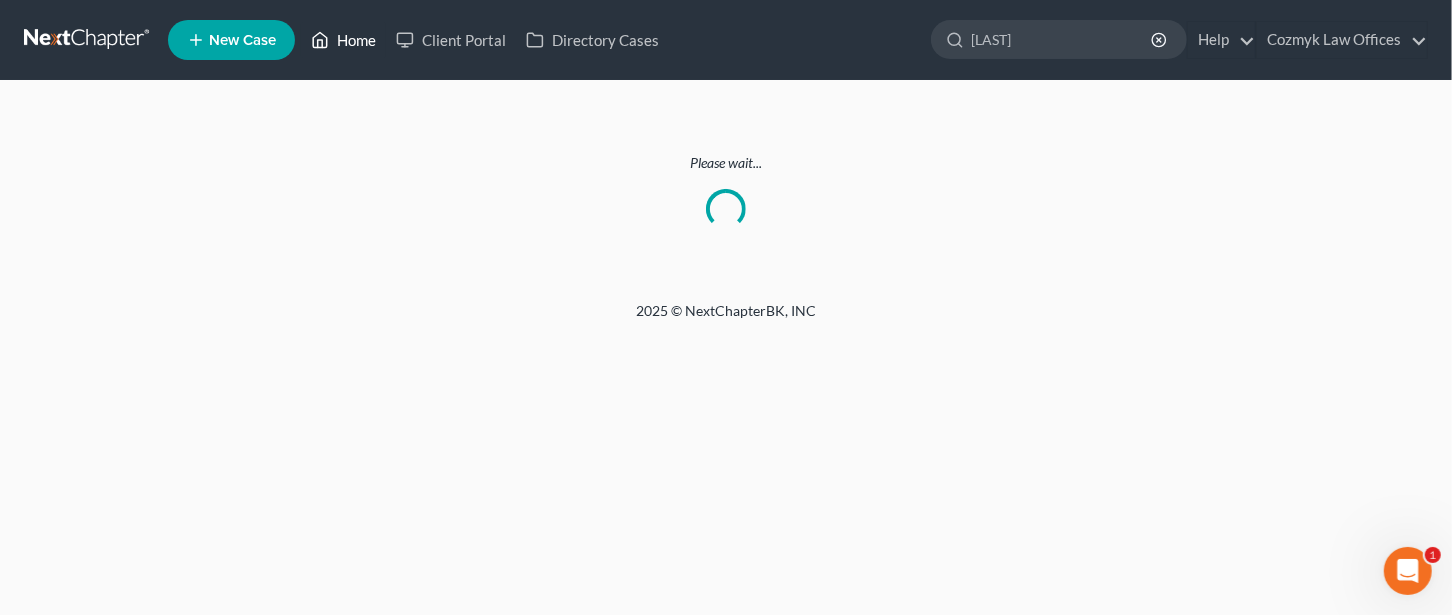 click on "Home" at bounding box center (343, 40) 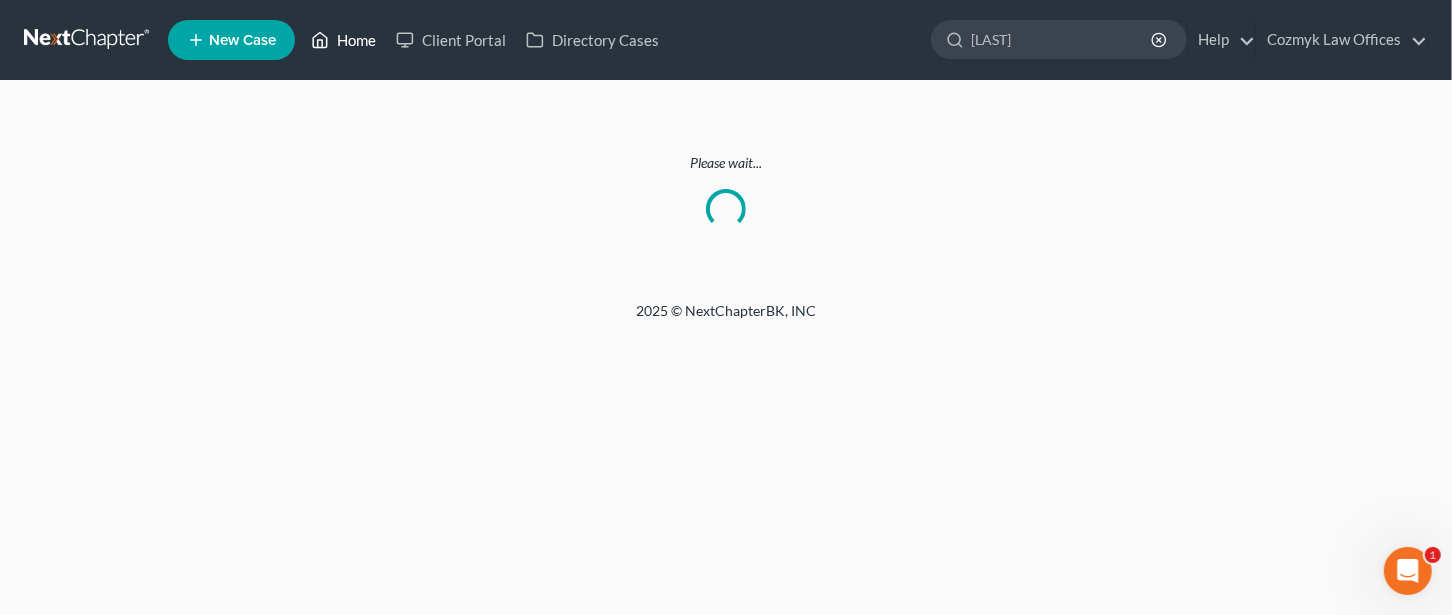 type 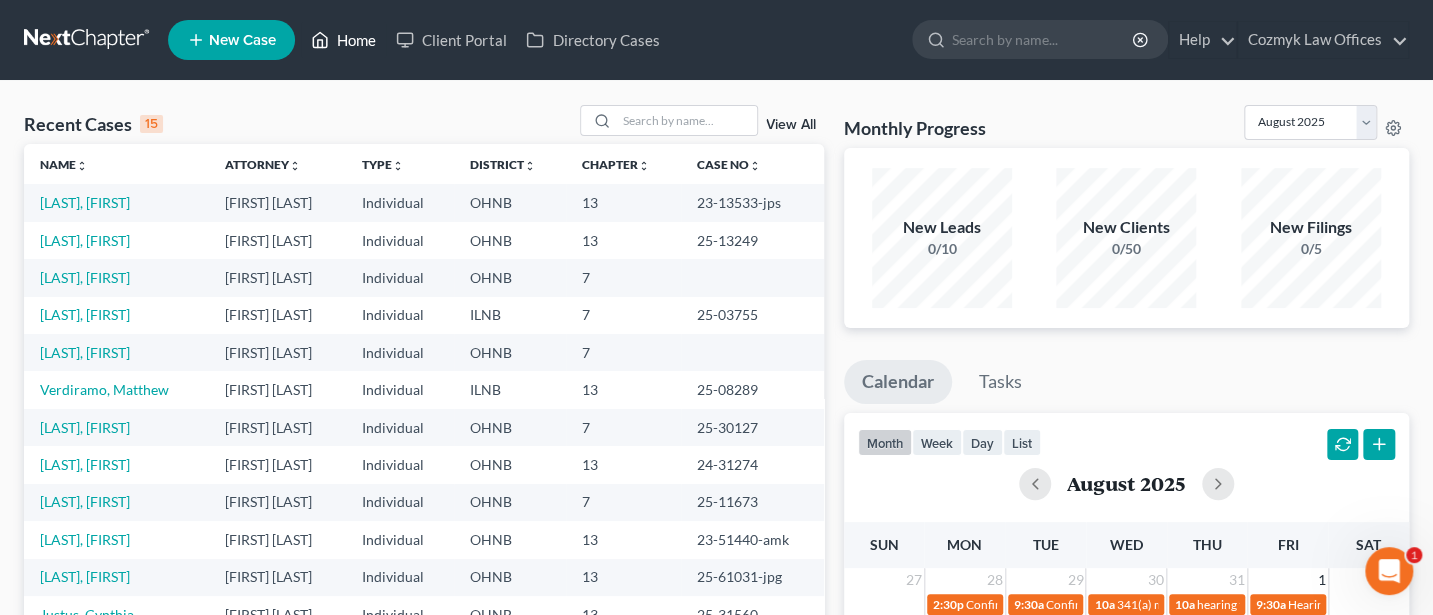 scroll, scrollTop: 137, scrollLeft: 0, axis: vertical 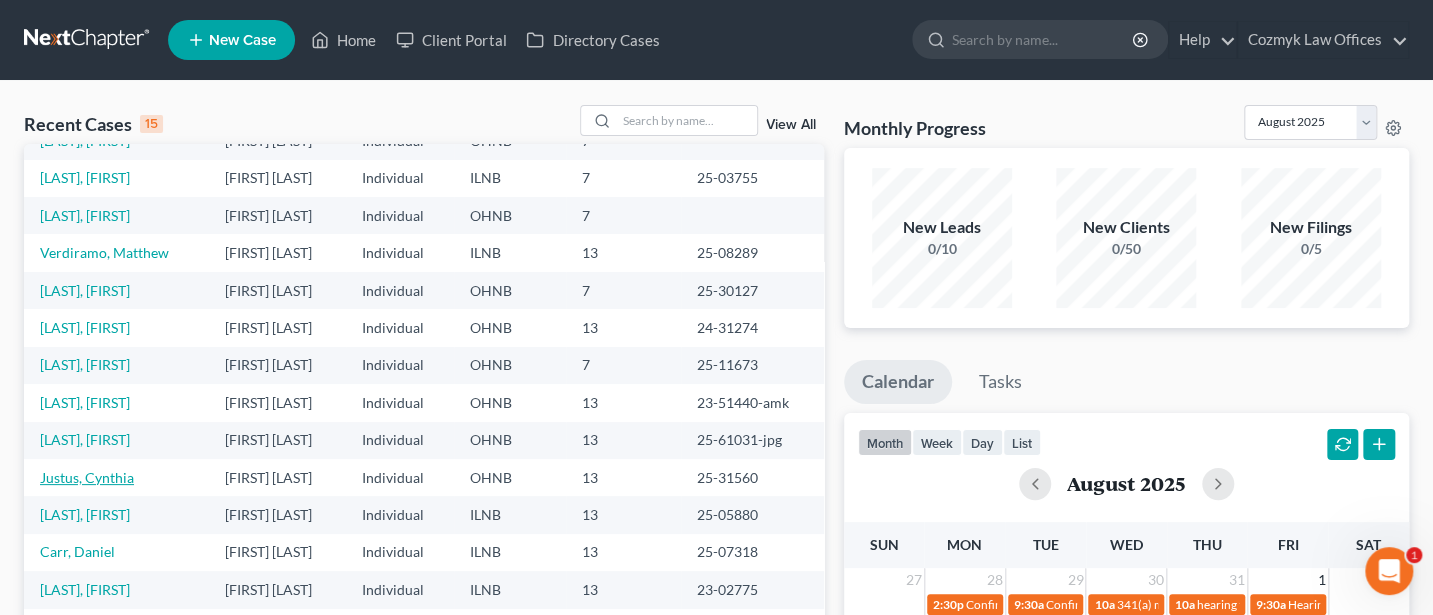click on "Justus, Cynthia" at bounding box center [87, 477] 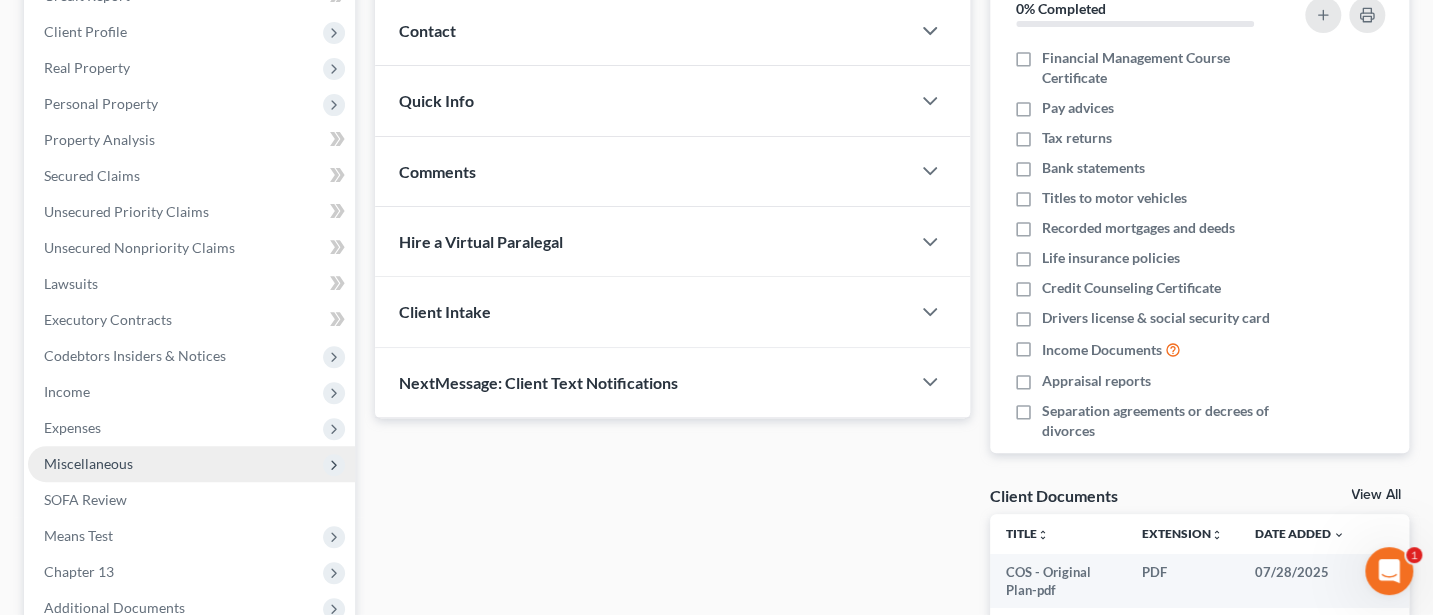 scroll, scrollTop: 671, scrollLeft: 0, axis: vertical 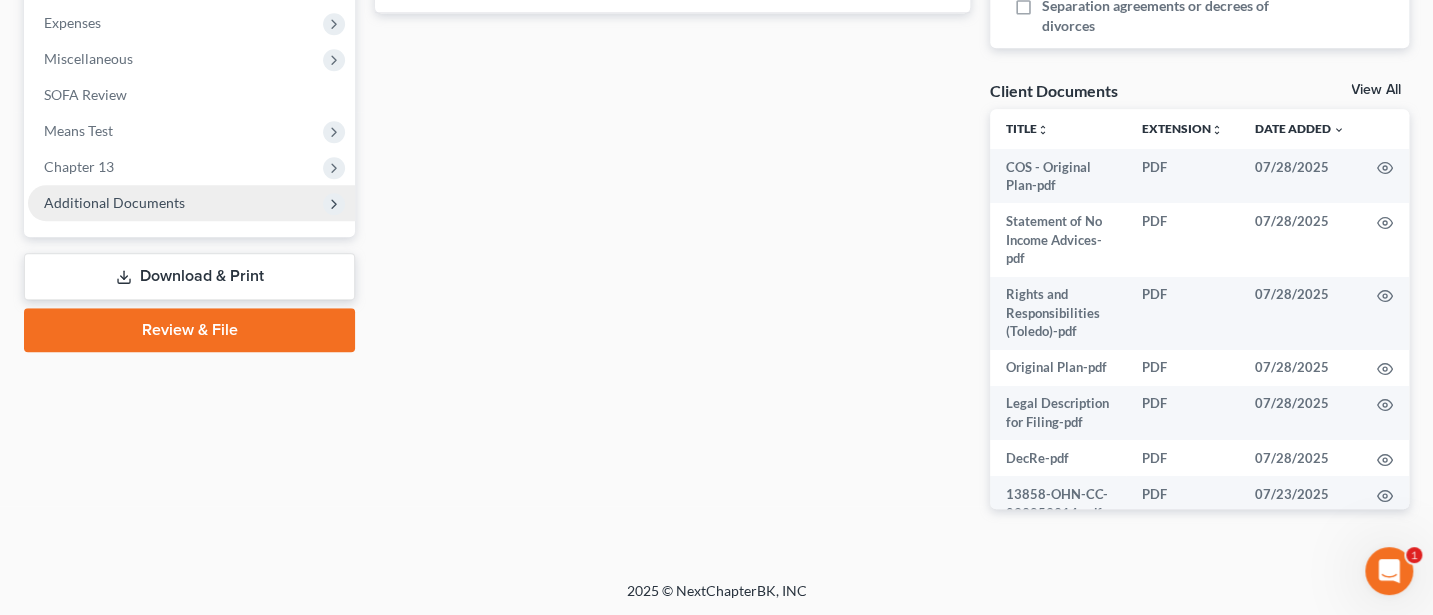 click on "Additional Documents" at bounding box center [114, 202] 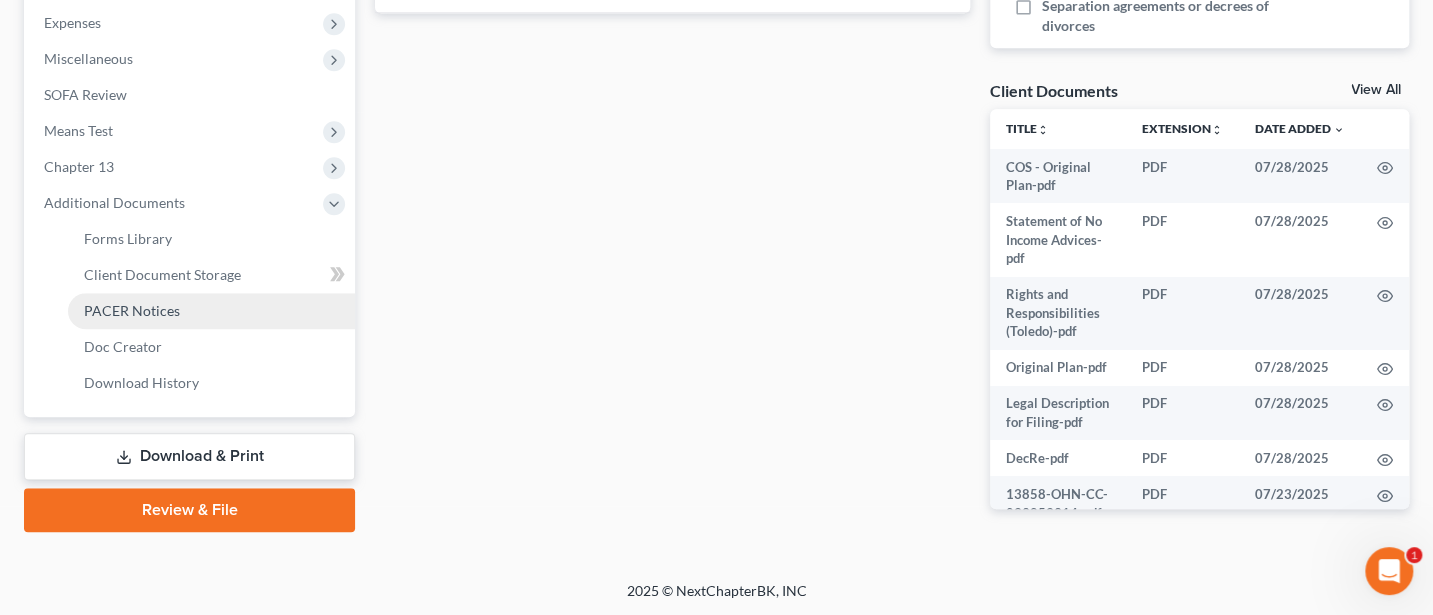 click on "PACER Notices" at bounding box center [211, 311] 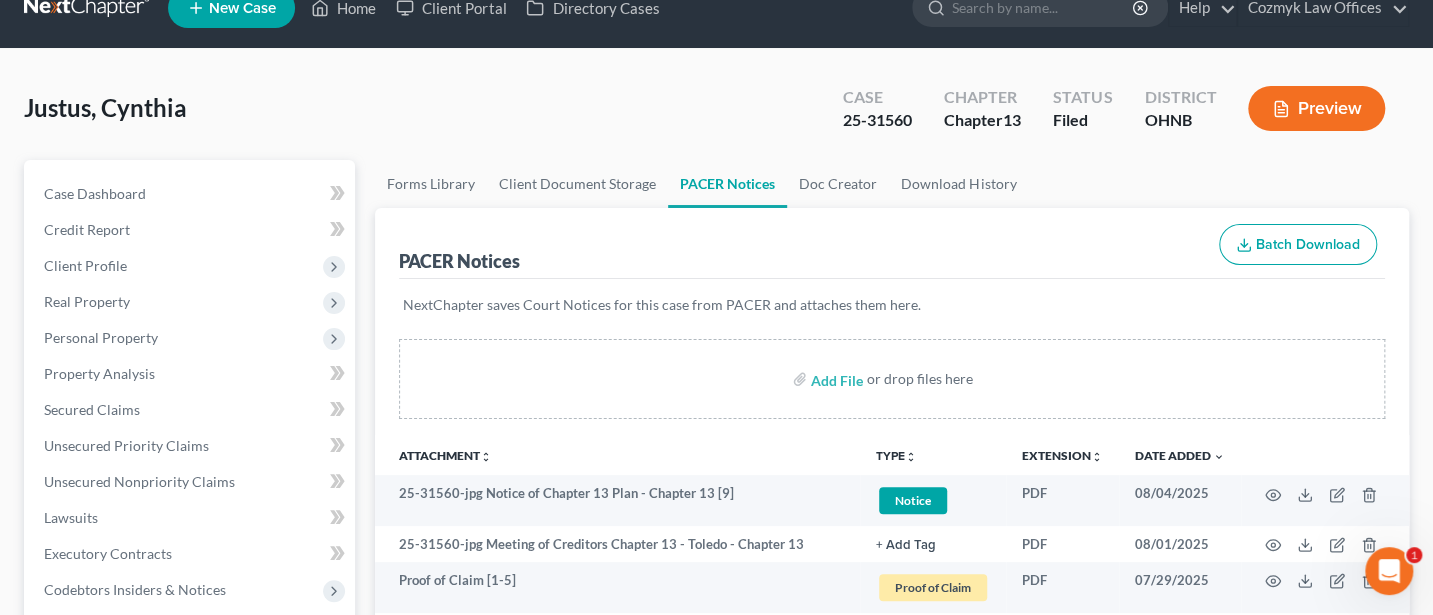 scroll, scrollTop: 0, scrollLeft: 0, axis: both 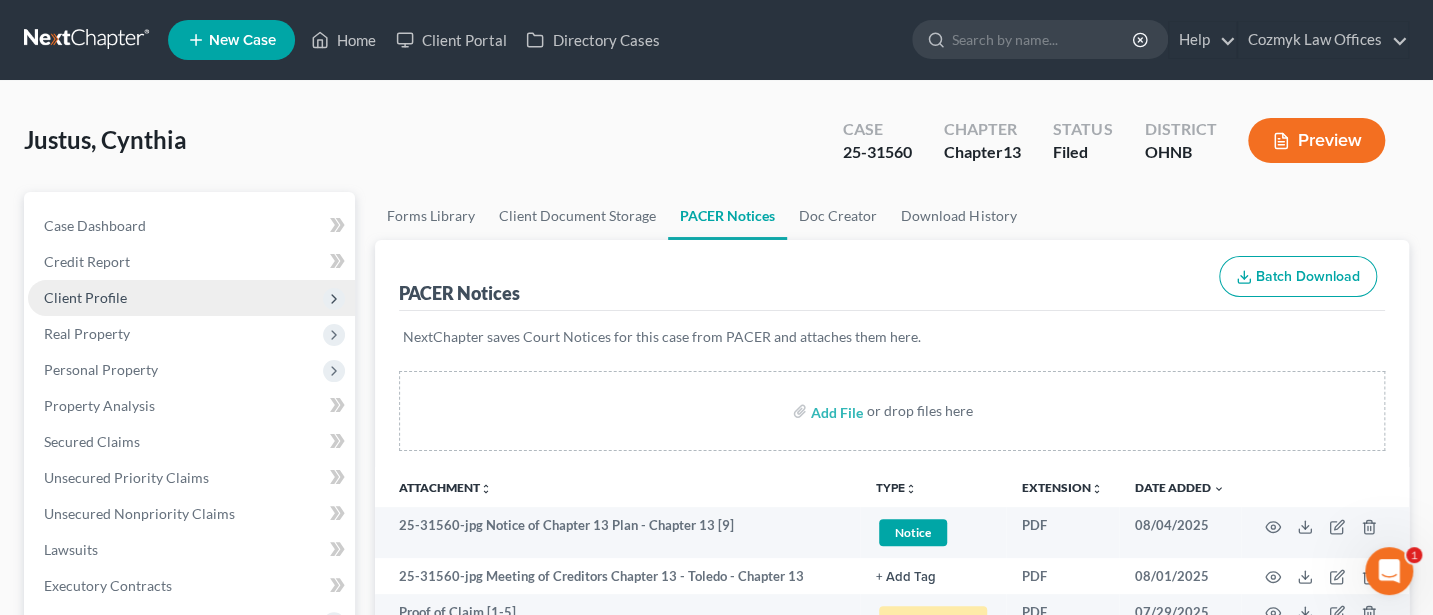 click on "Client Profile" at bounding box center [85, 297] 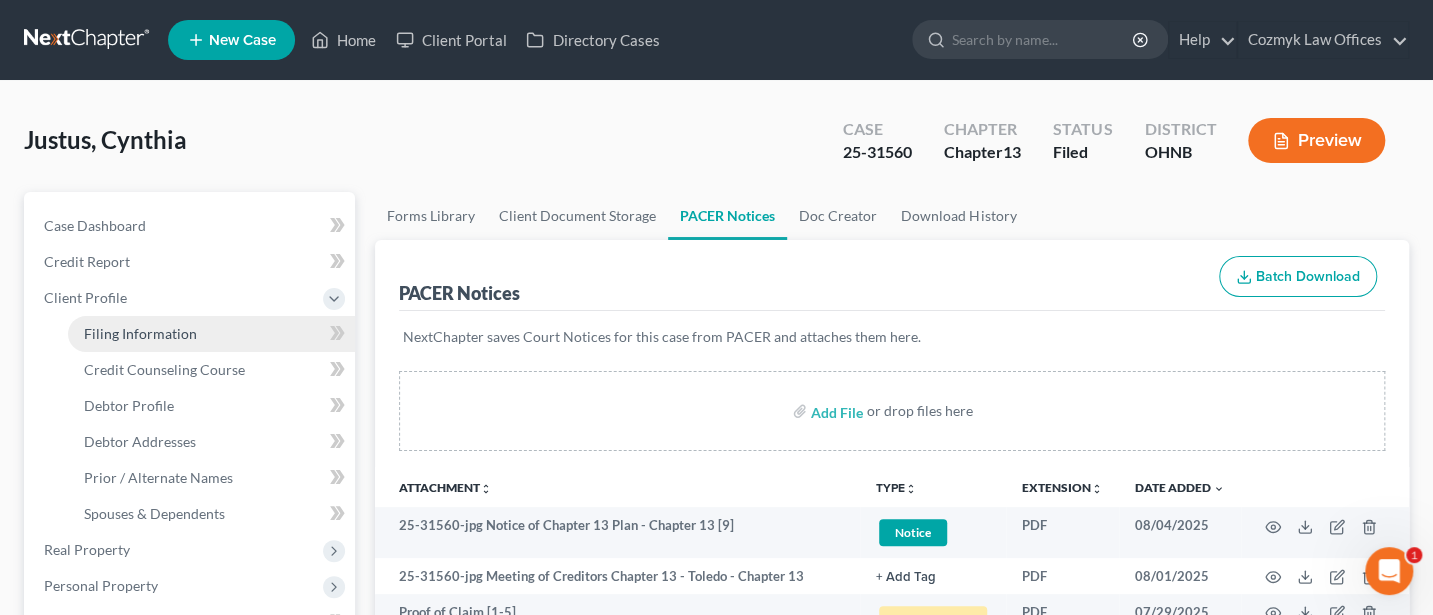 click on "Filing Information" at bounding box center [140, 333] 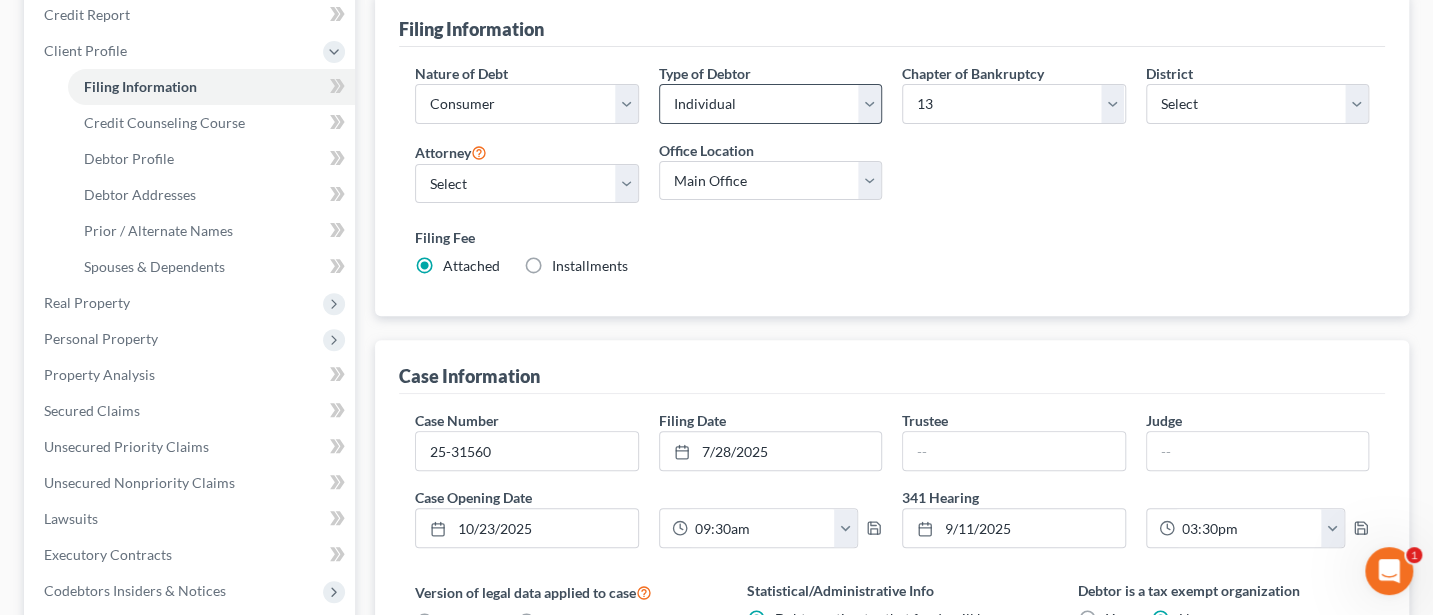 scroll, scrollTop: 266, scrollLeft: 0, axis: vertical 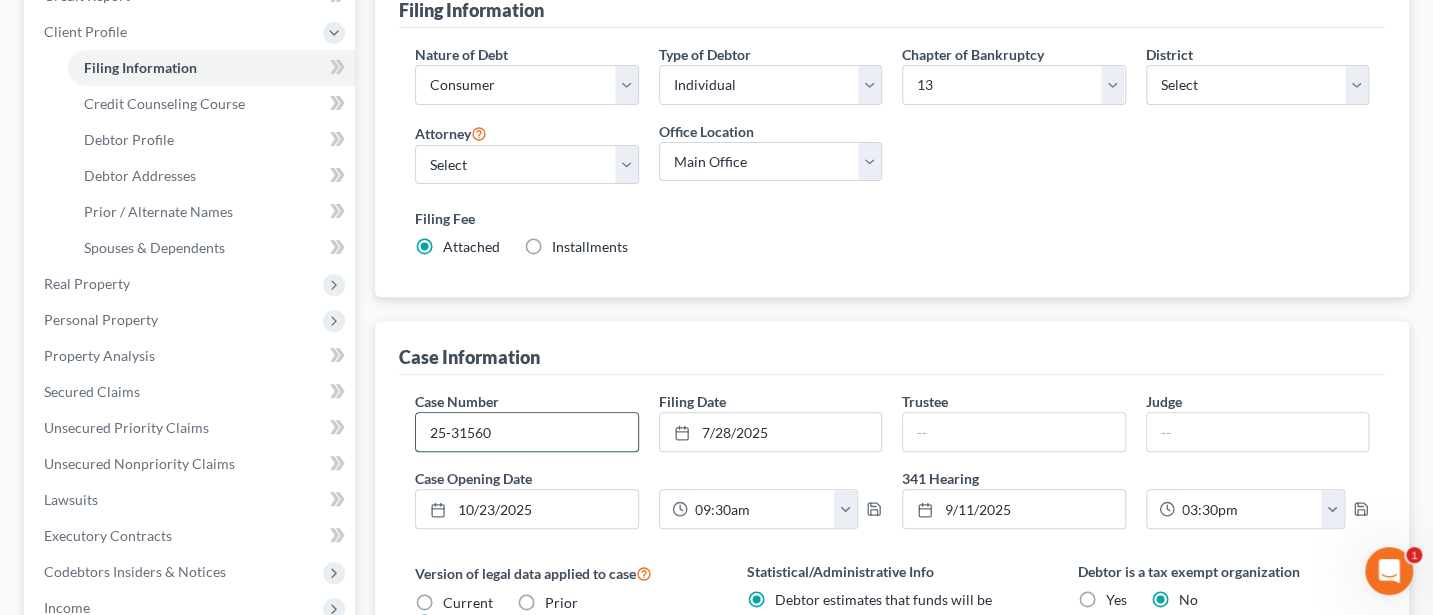 click on "25-31560" at bounding box center [526, 432] 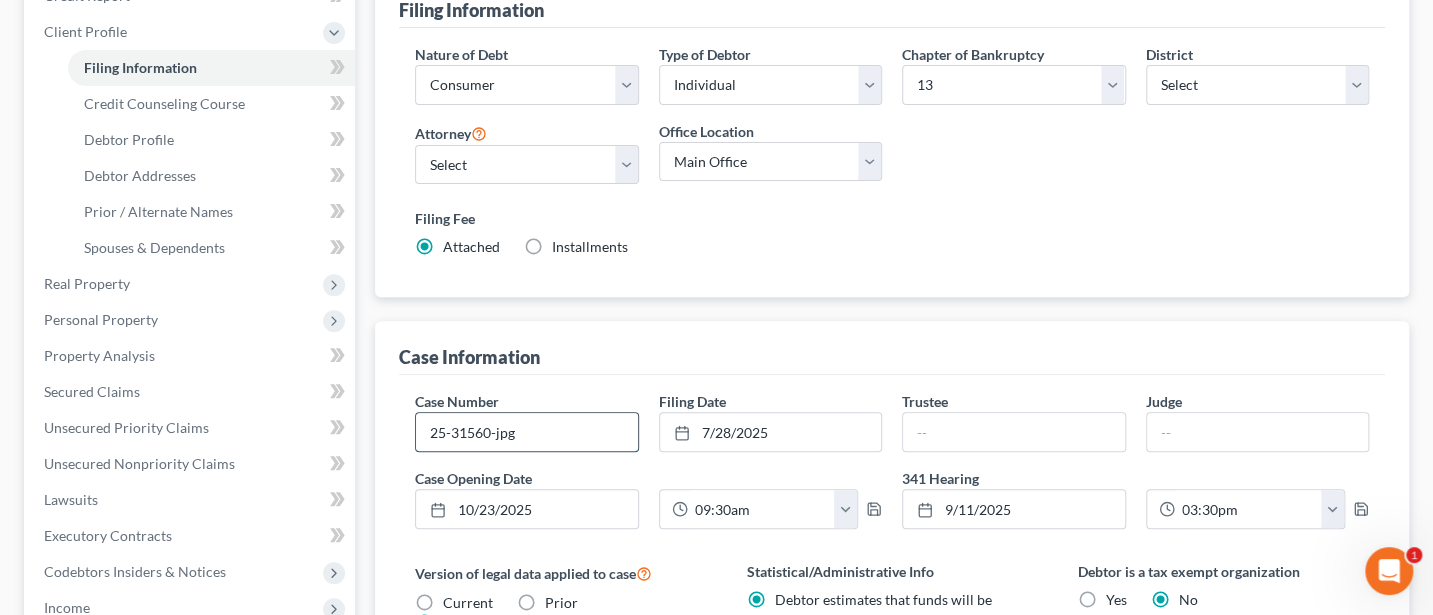 type on "25-31560-jpg" 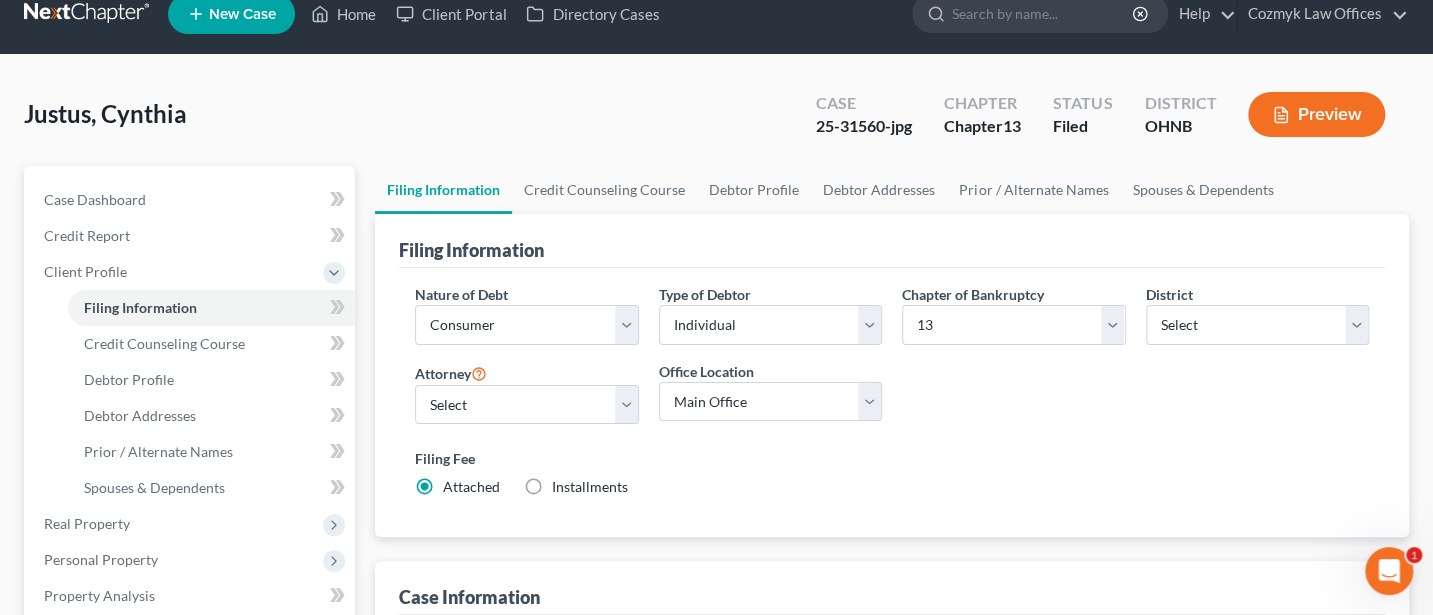 scroll, scrollTop: 0, scrollLeft: 0, axis: both 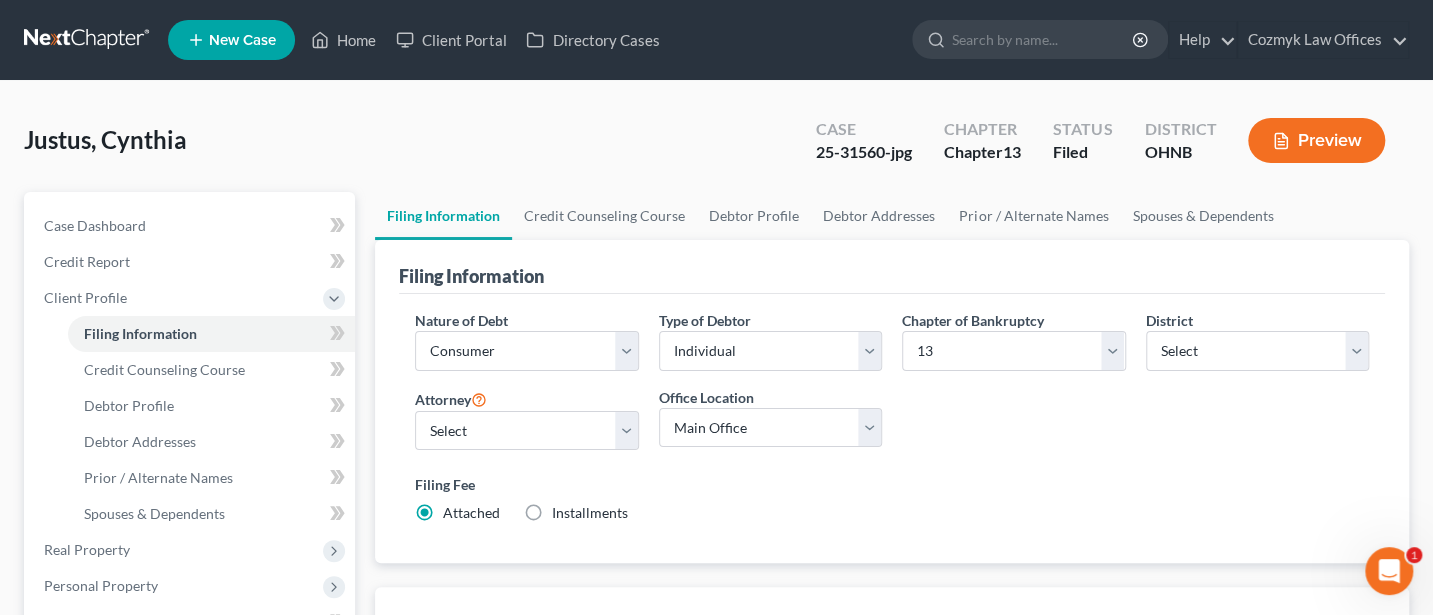 click on "[LAST], [FIRST] Upgraded Case 25-31560-jpg Chapter Chapter  13 Status Filed District OHNB Preview" at bounding box center [716, 148] 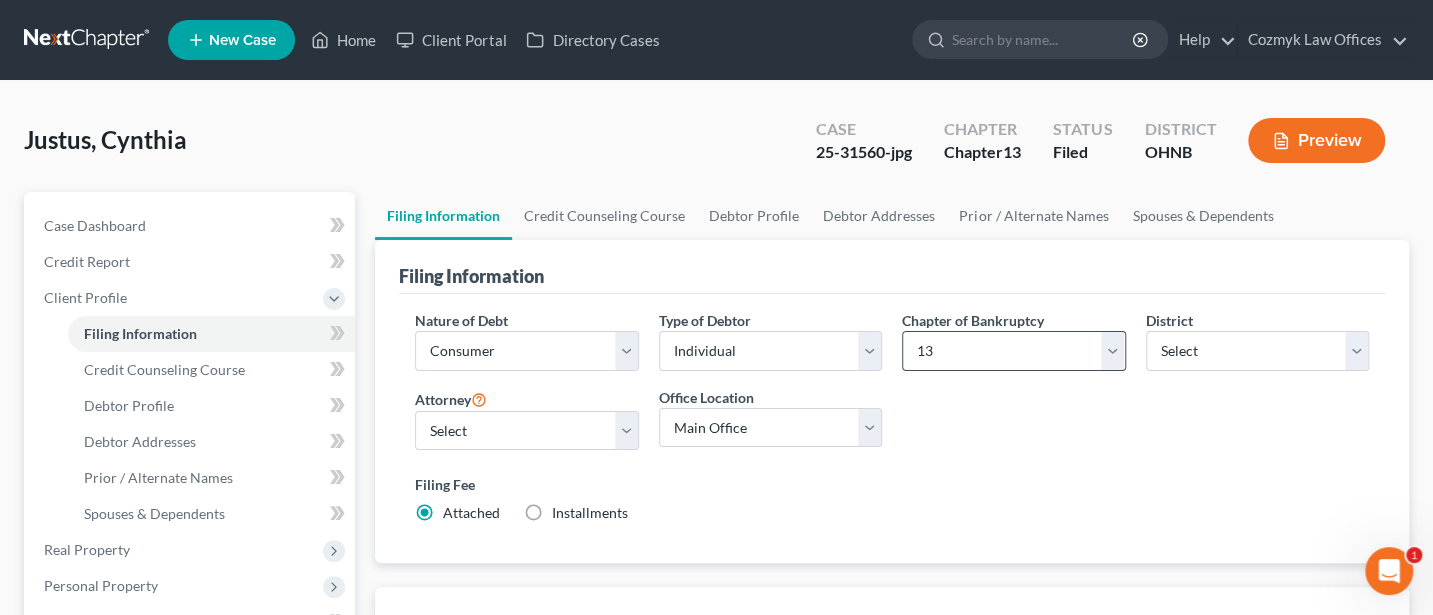 scroll, scrollTop: 266, scrollLeft: 0, axis: vertical 